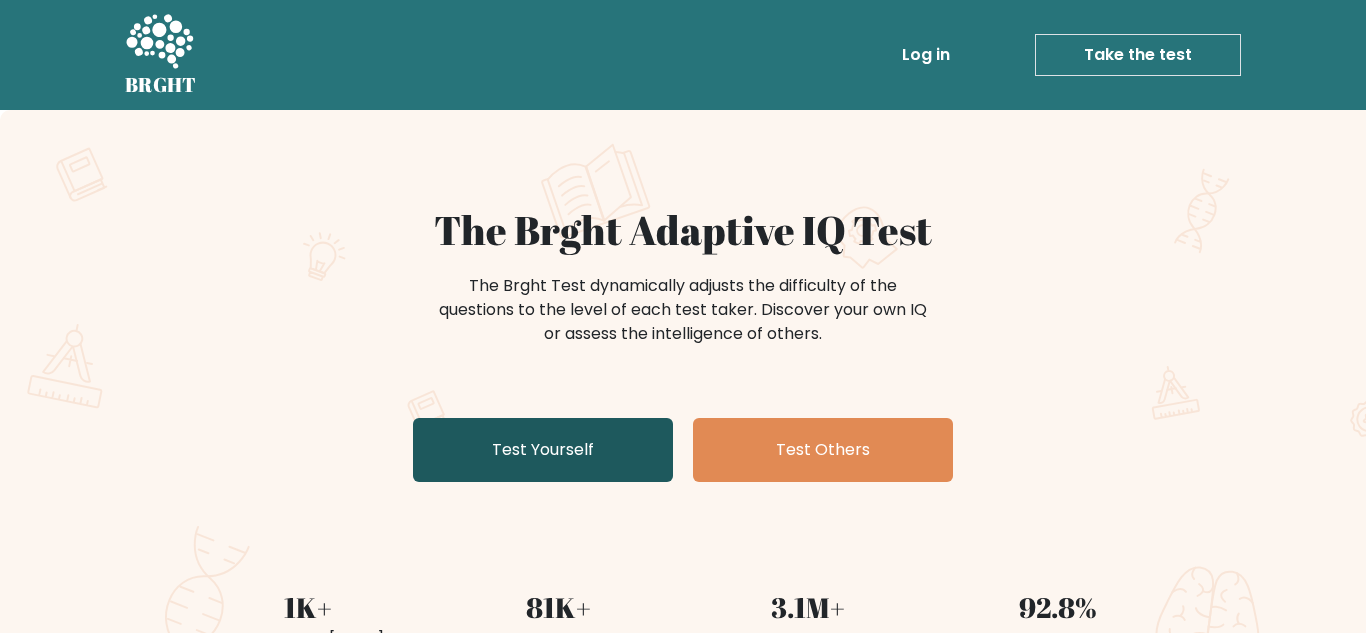 click on "Test Yourself" at bounding box center [543, 450] 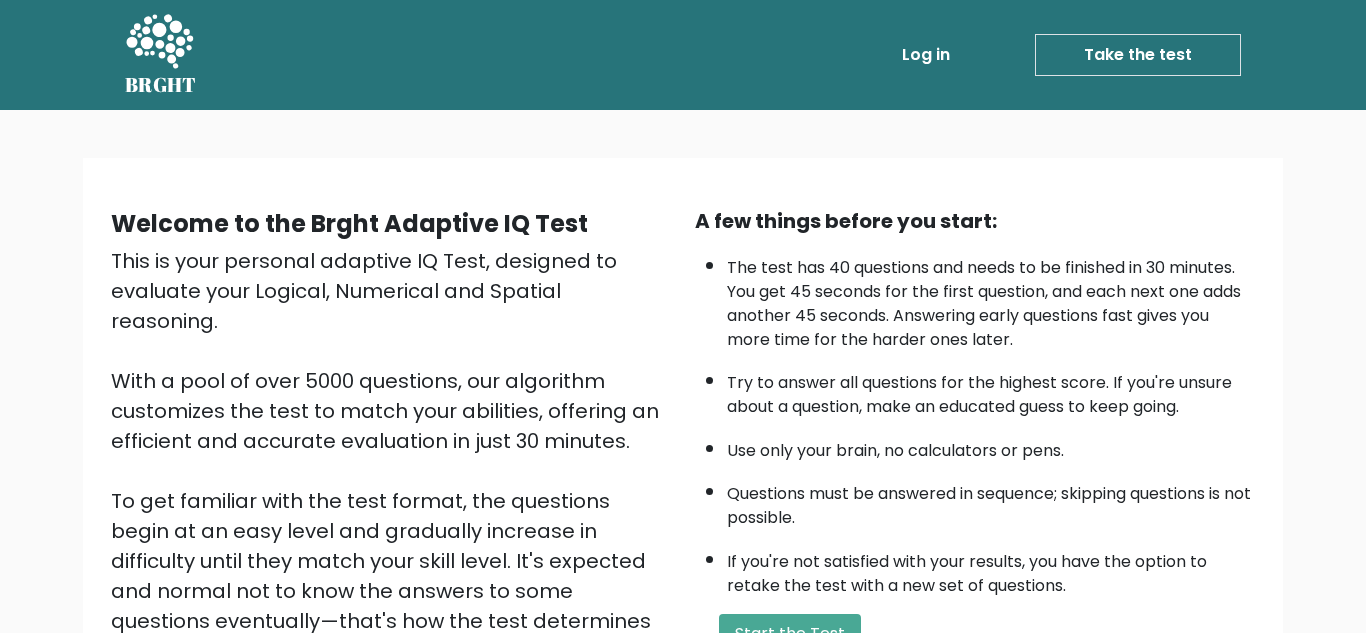 scroll, scrollTop: 0, scrollLeft: 0, axis: both 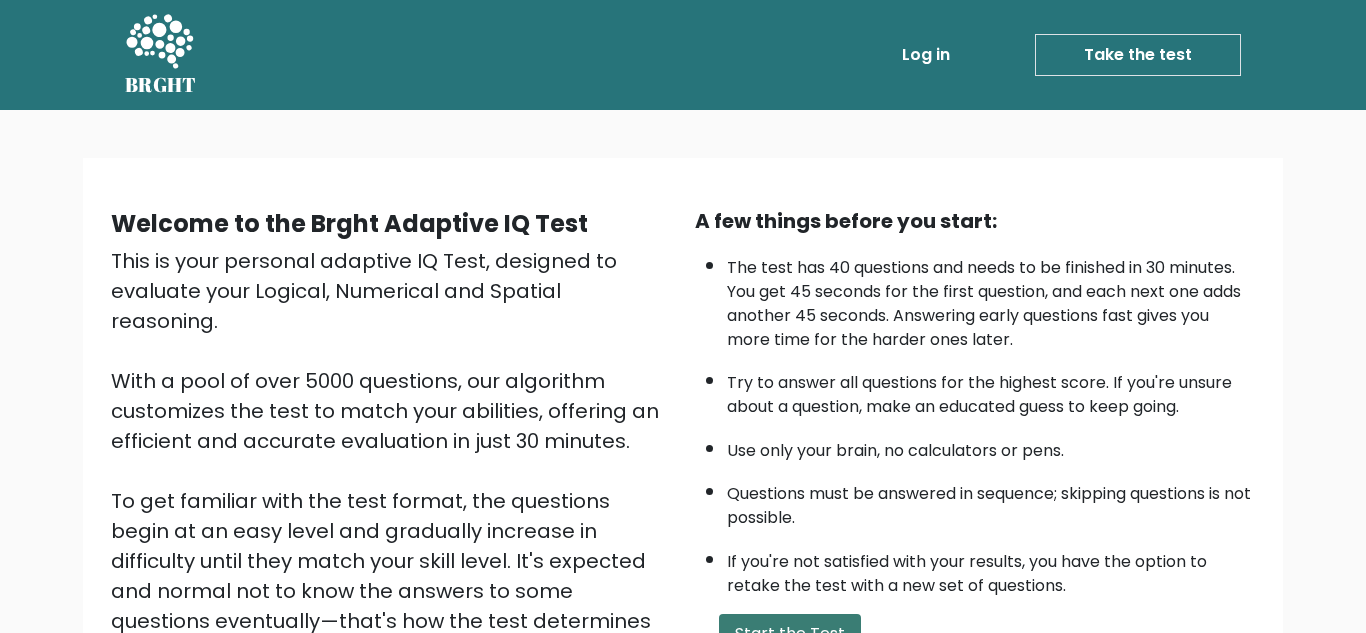 click on "Start the Test" at bounding box center [790, 634] 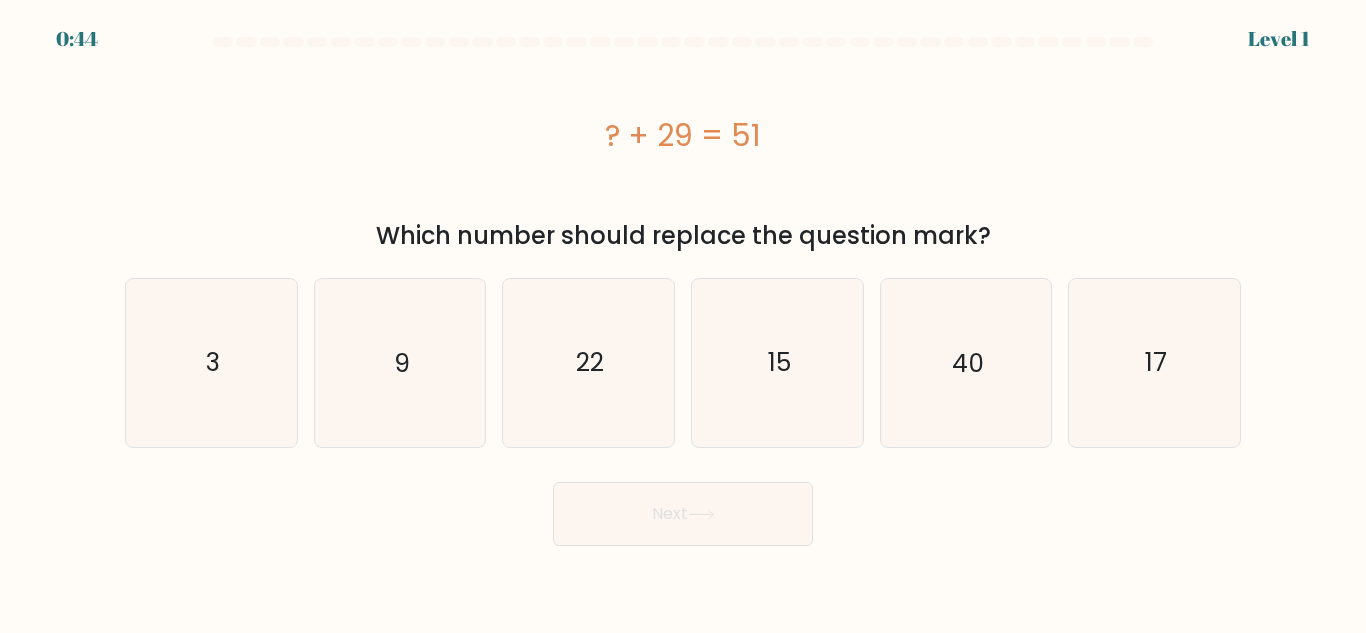 scroll, scrollTop: 0, scrollLeft: 0, axis: both 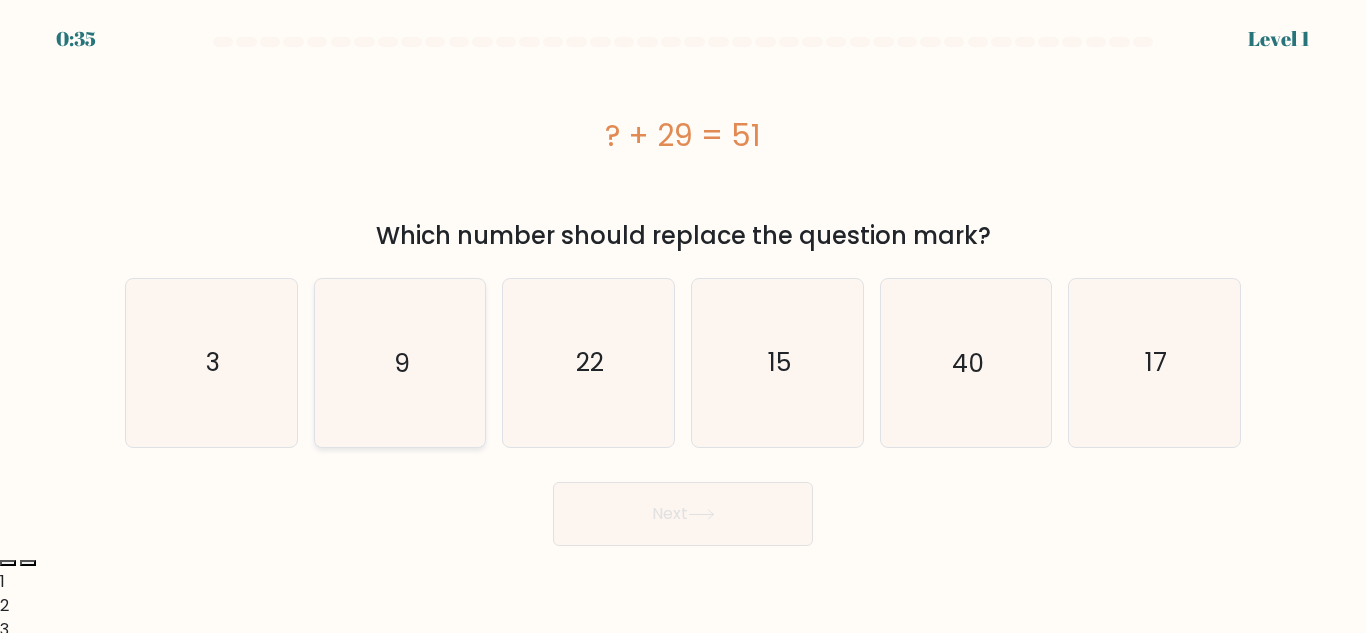 click on "9" 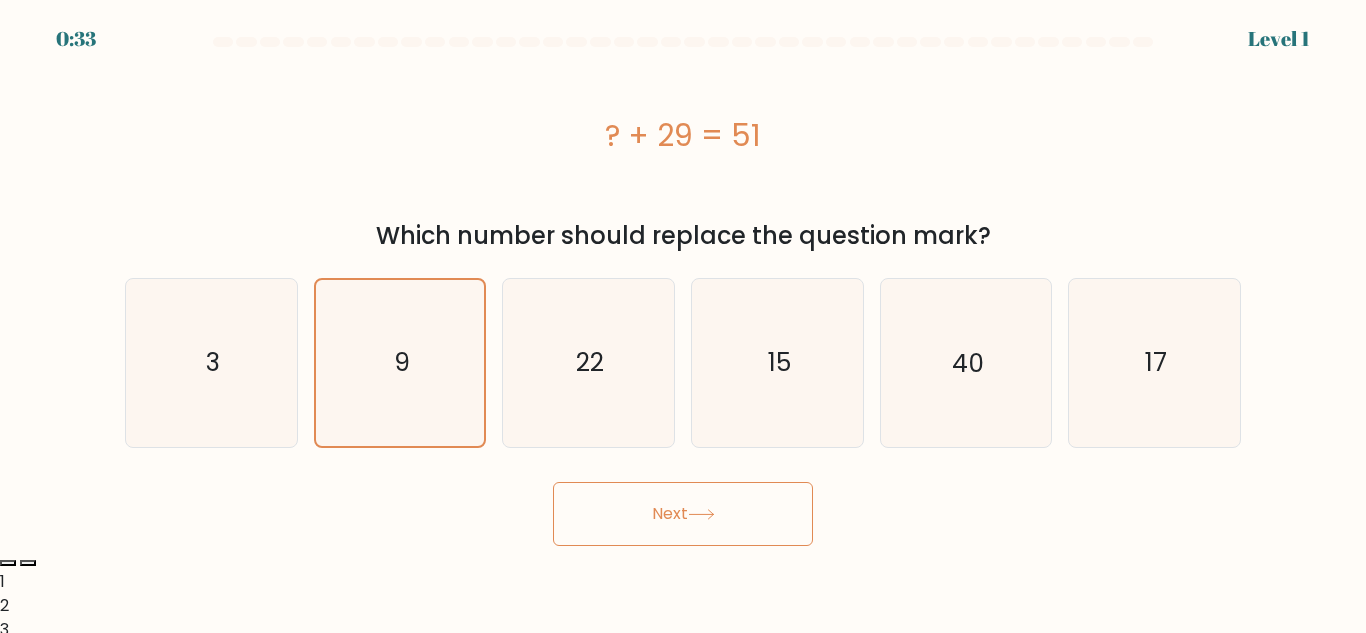 click on "Next" at bounding box center [683, 509] 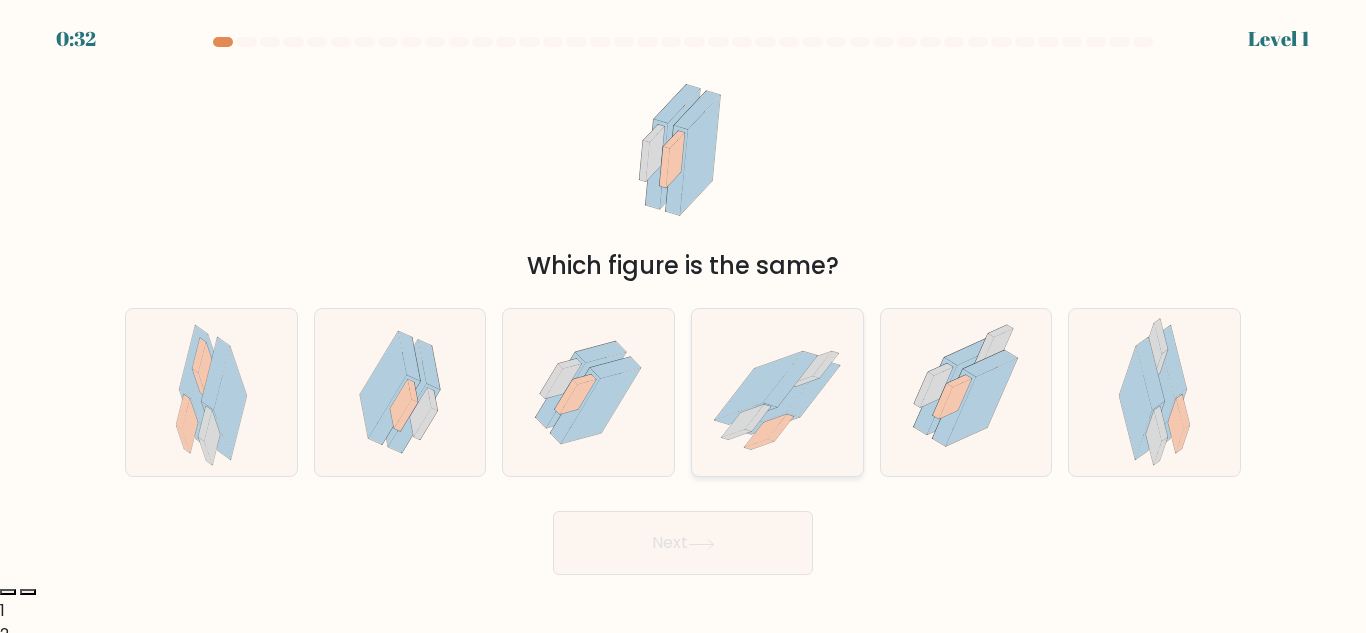 click 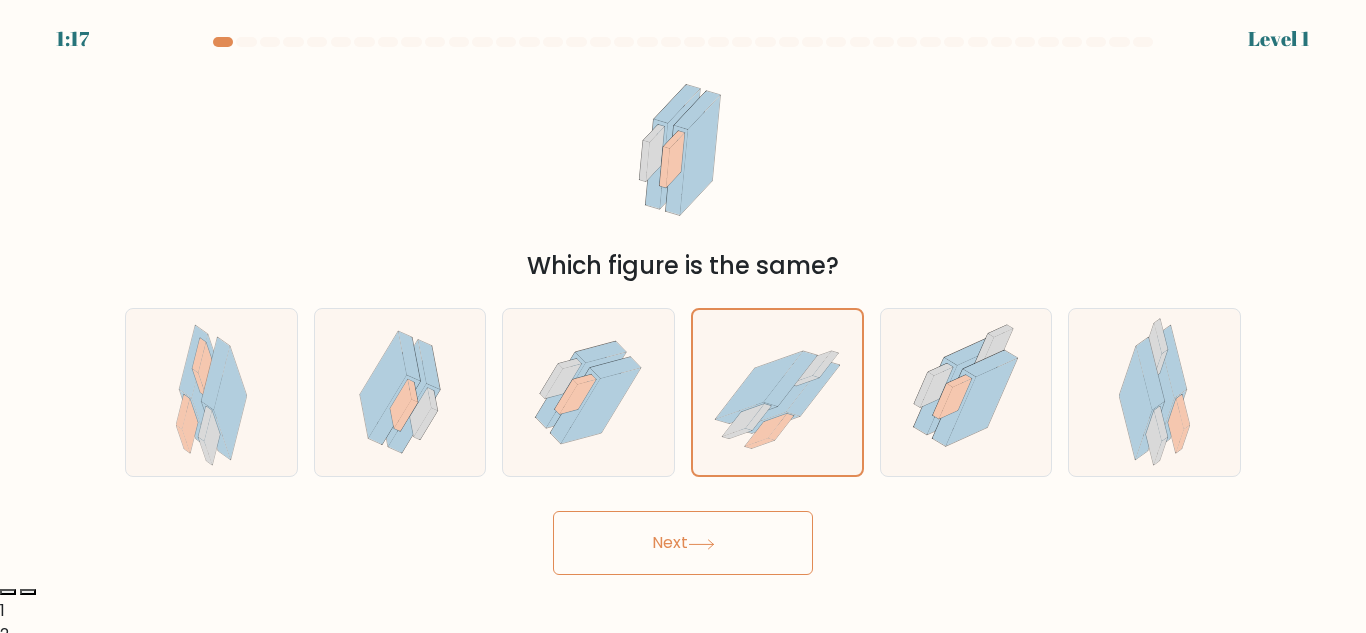 click on "Next" at bounding box center (683, 543) 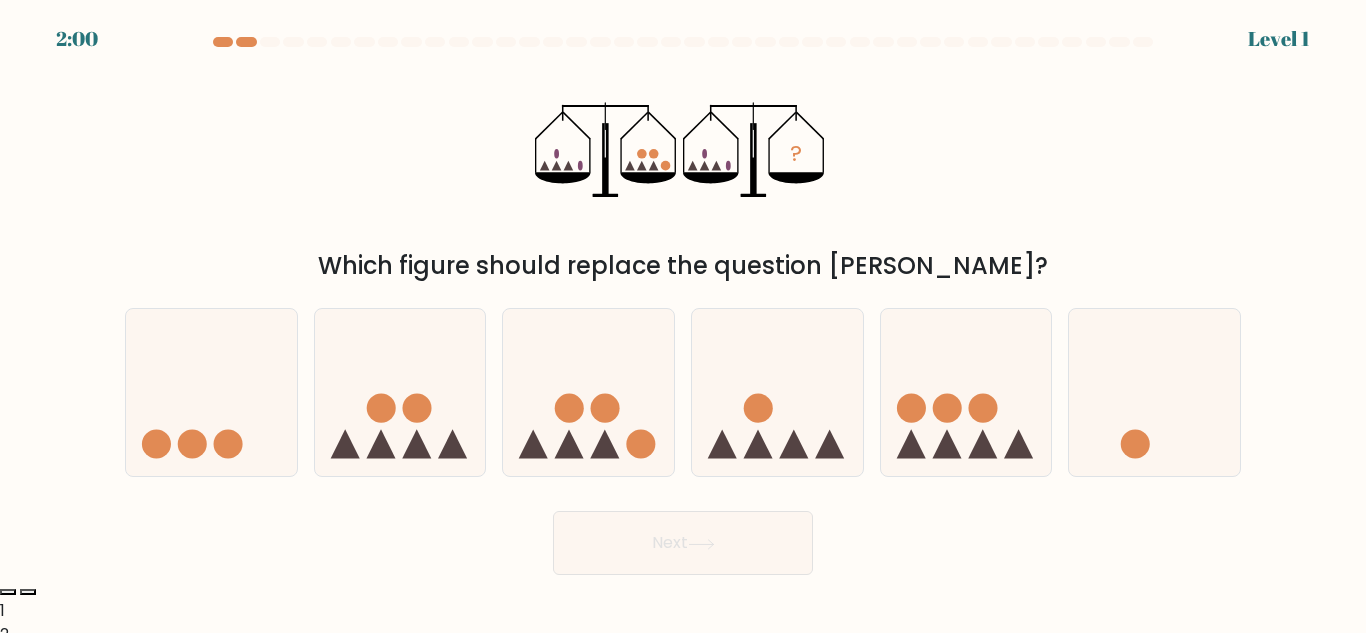 click at bounding box center [683, 306] 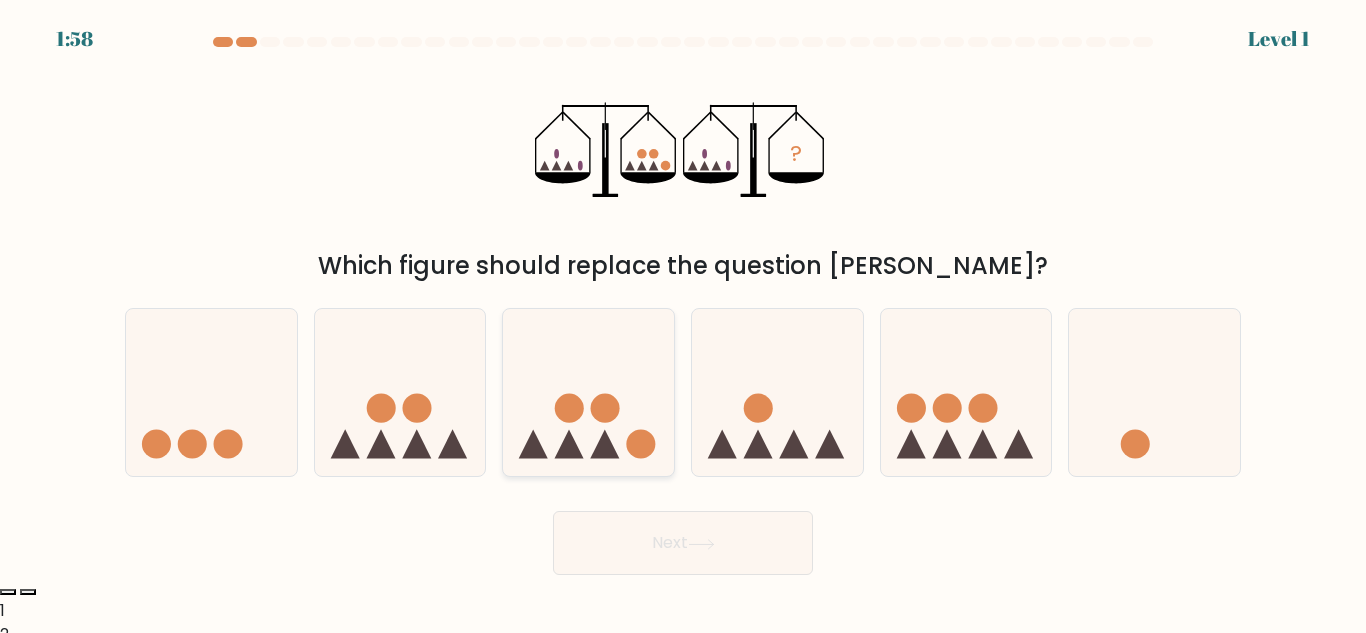 click 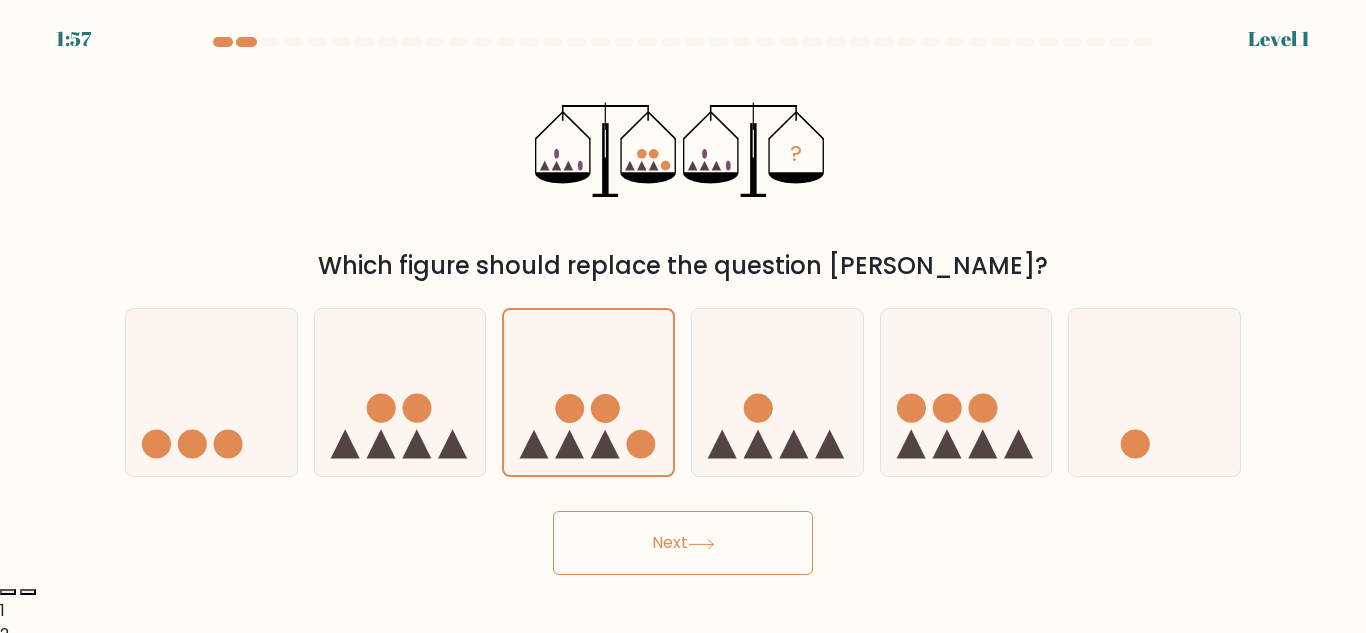 click on "Next" at bounding box center [683, 543] 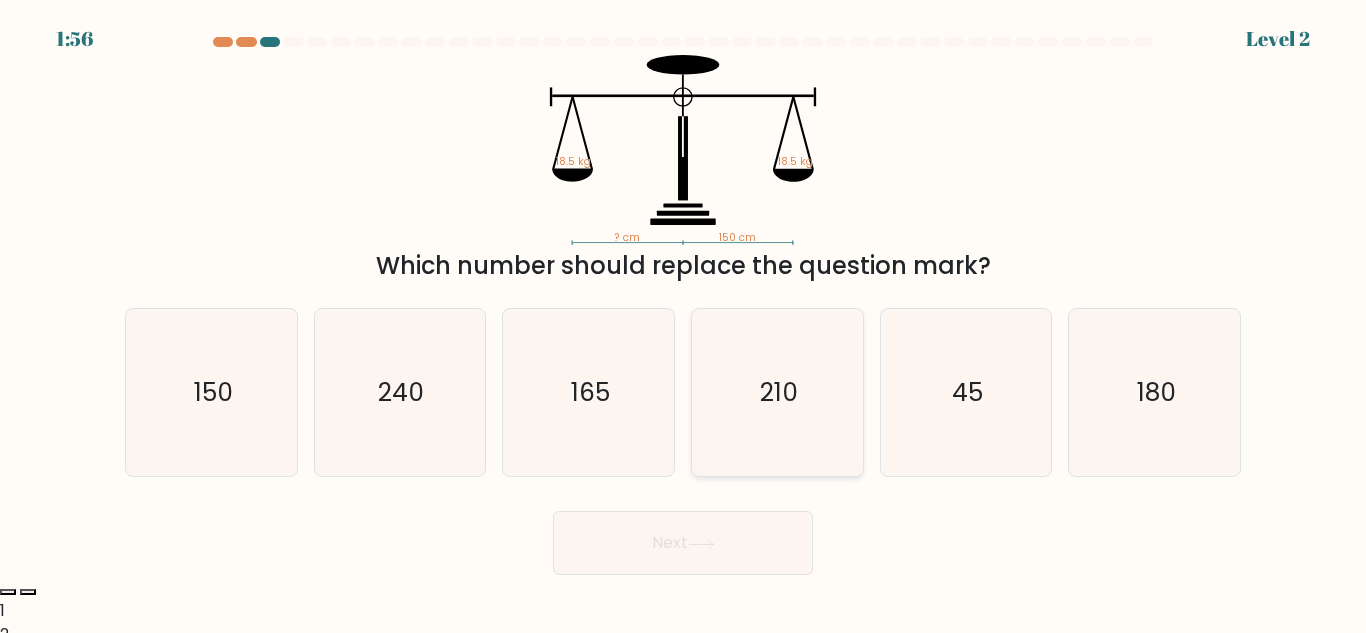 click on "210" 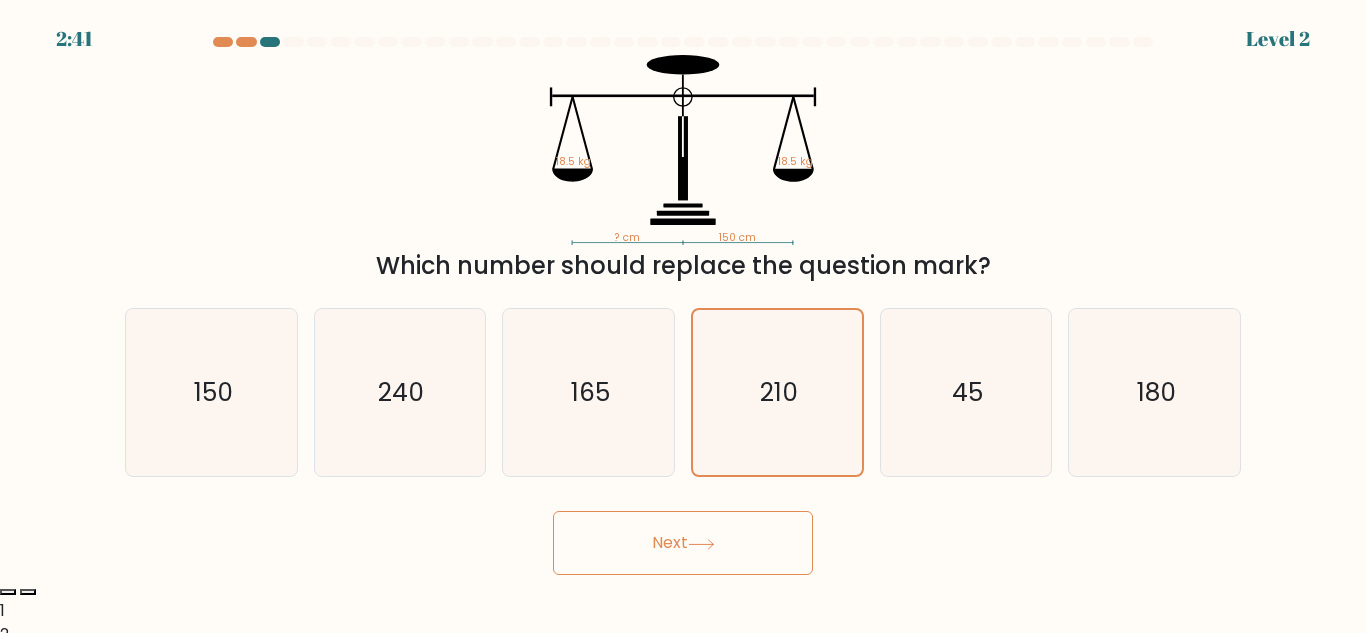 click on "Next" at bounding box center [683, 543] 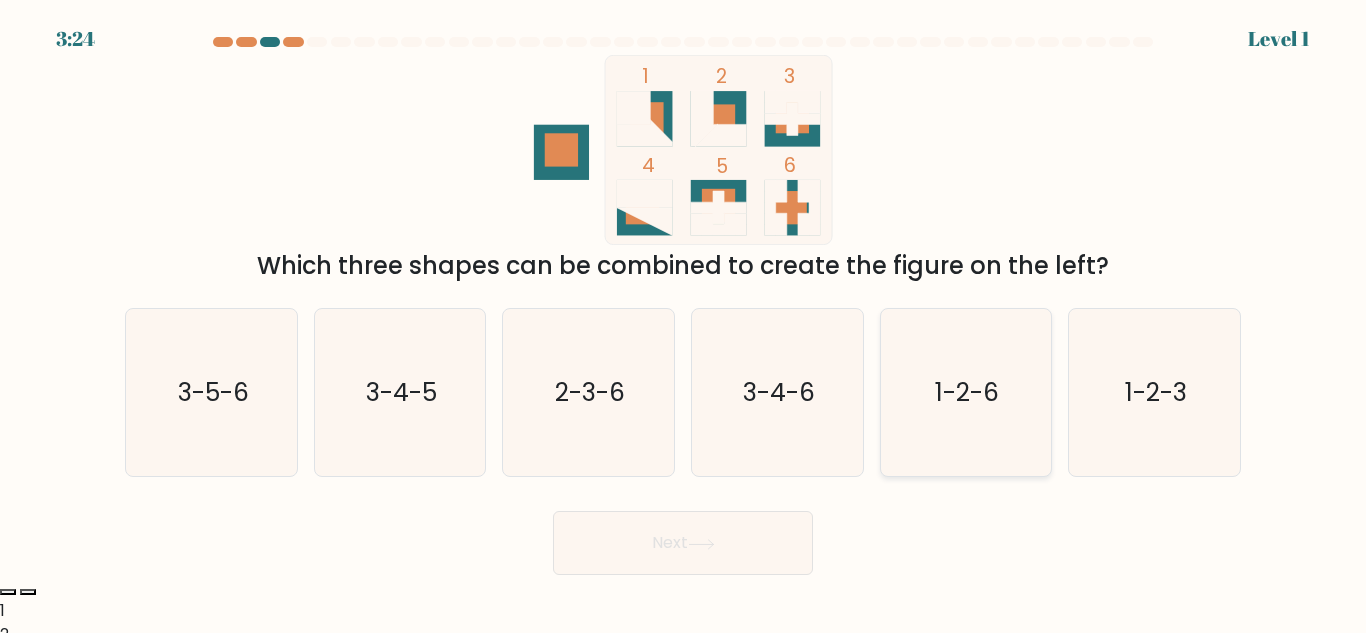 click on "1-2-6" 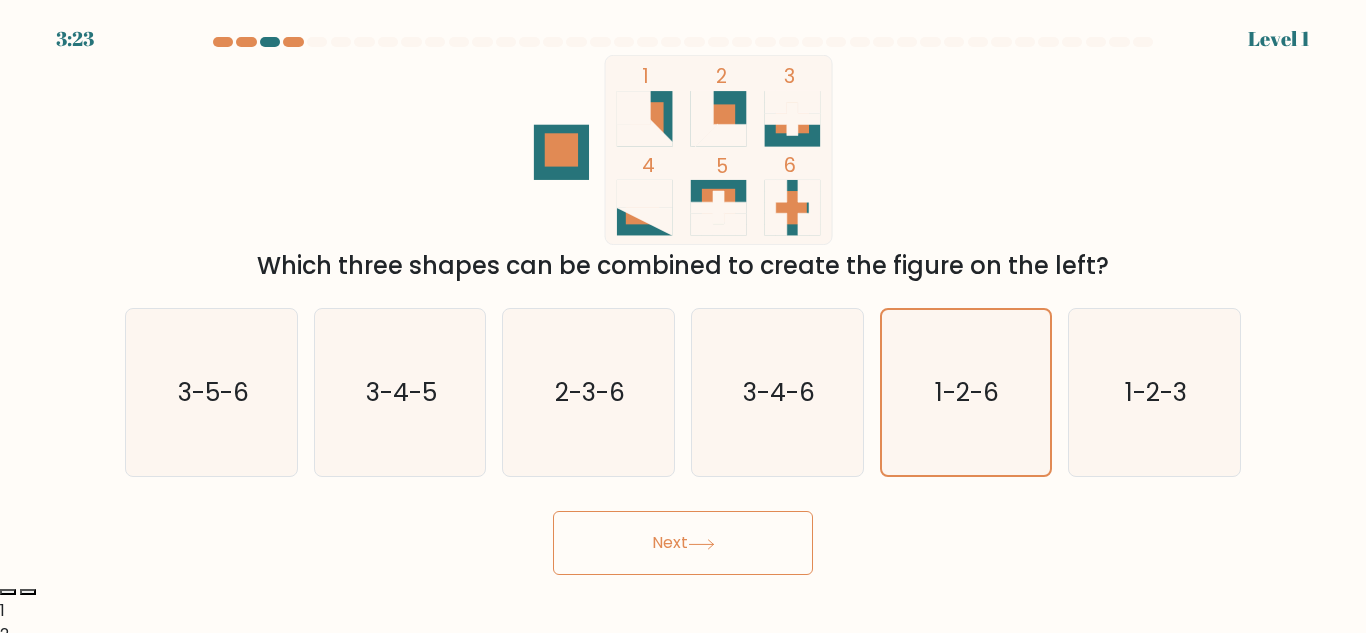 click on "Next" at bounding box center (683, 543) 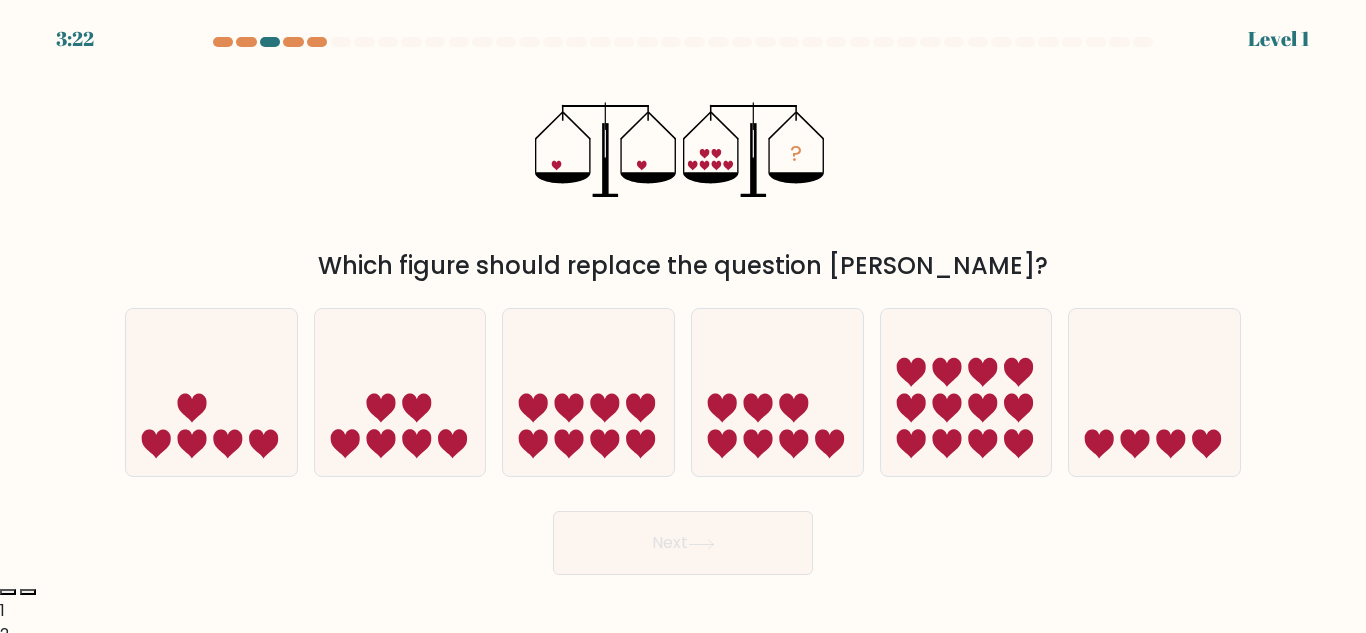 click at bounding box center [683, 306] 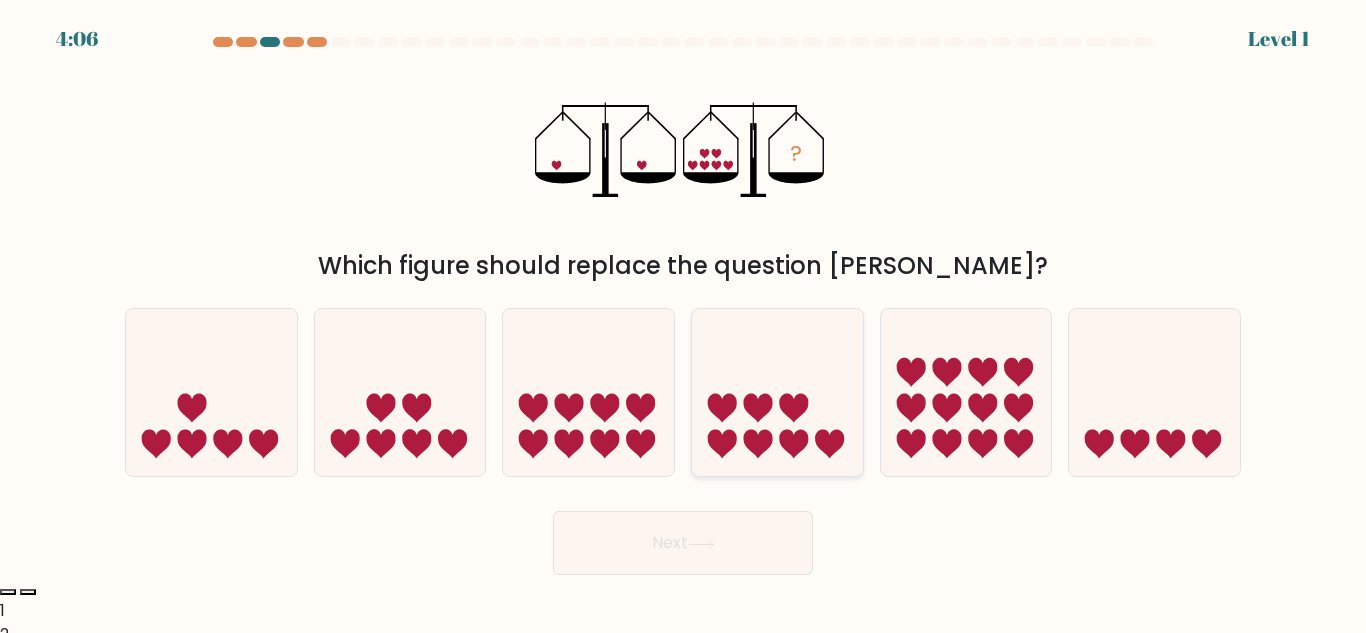 click 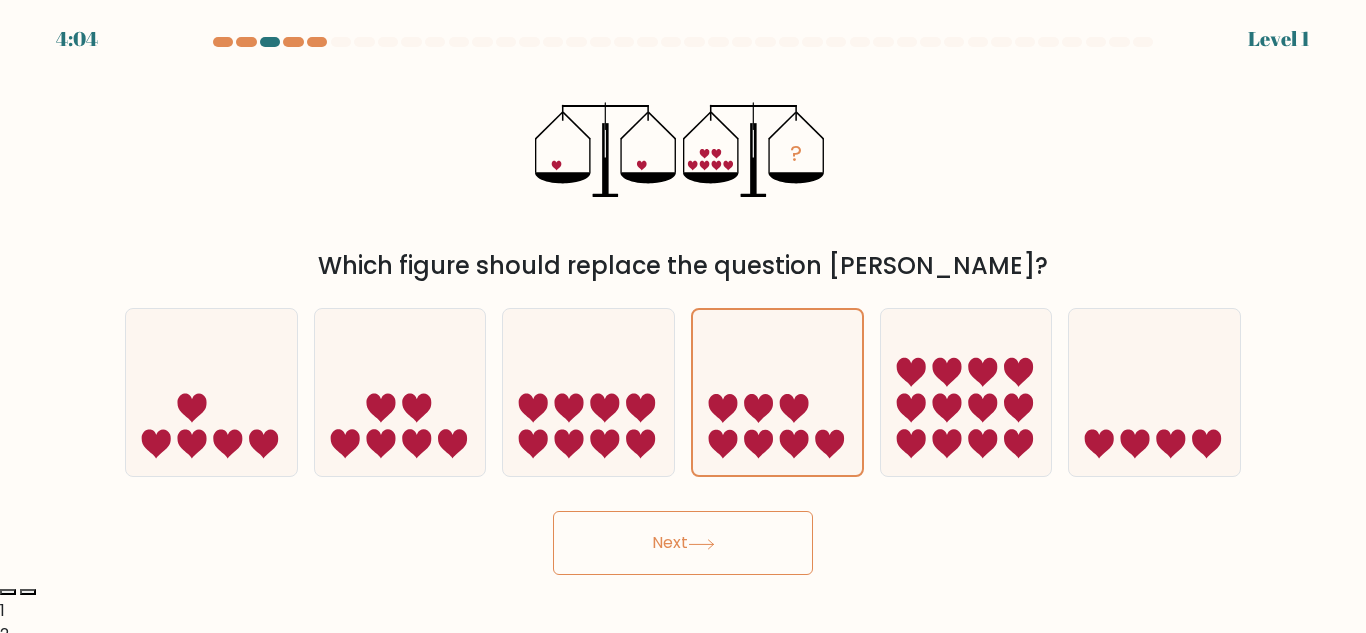 click on "Next" at bounding box center (683, 543) 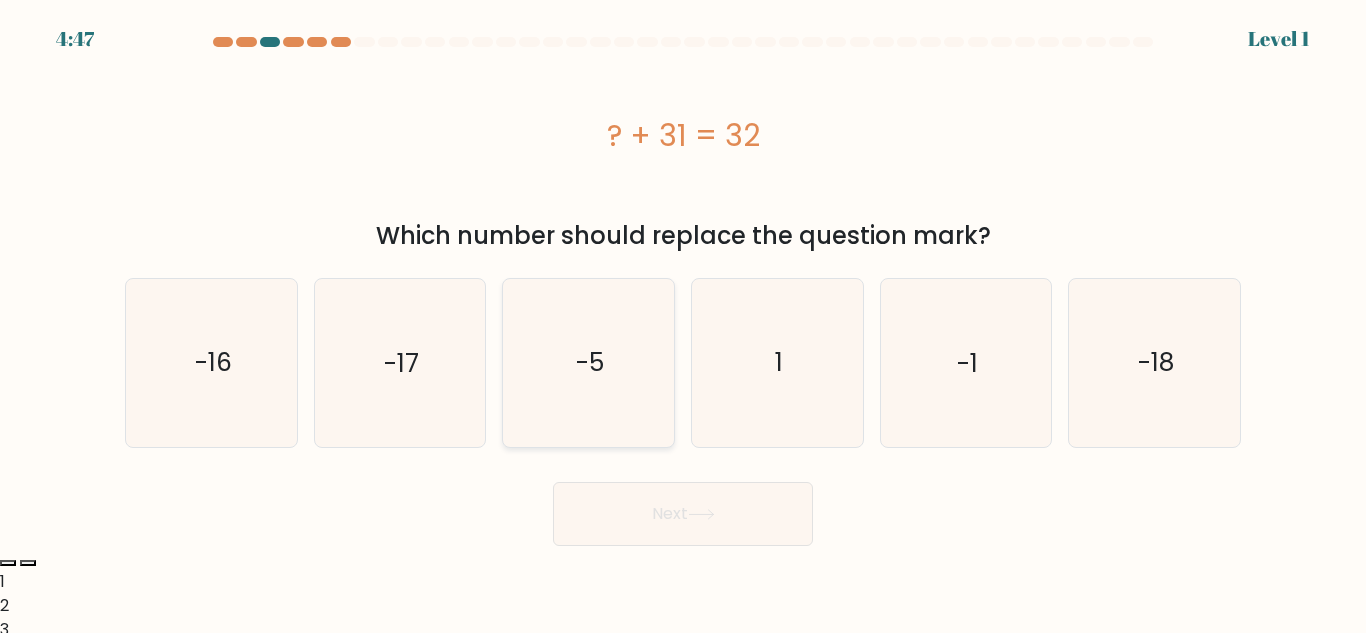 click on "-5" 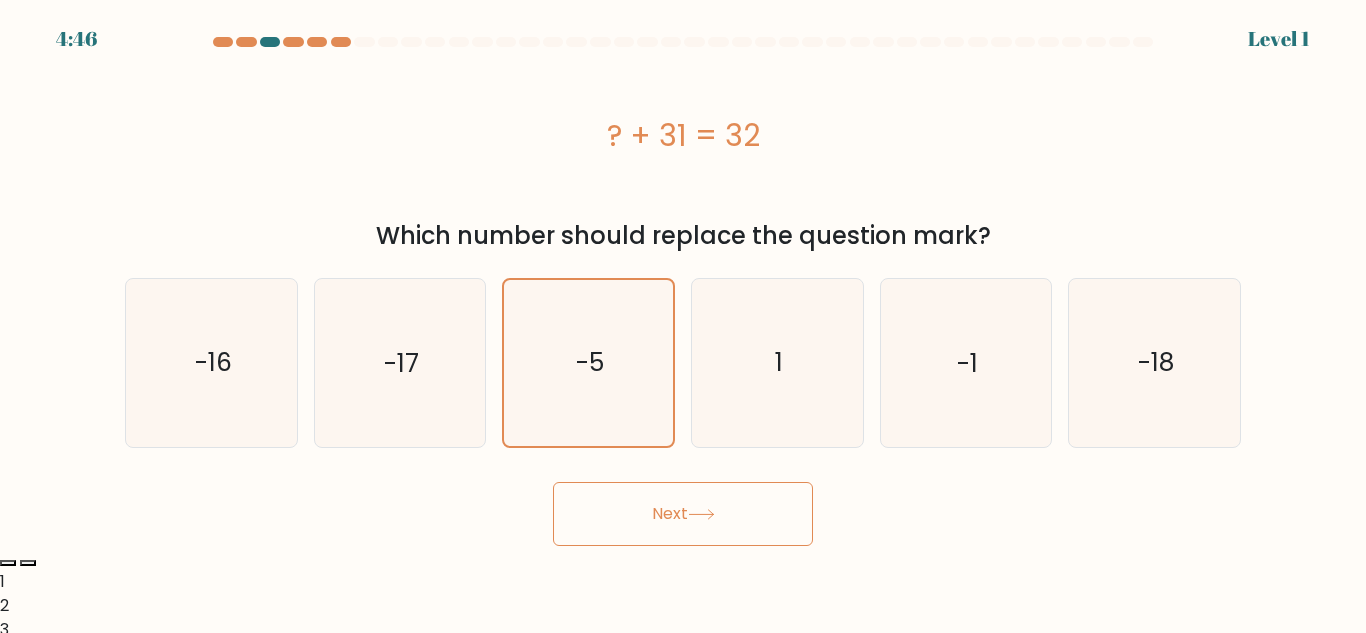 click on "Next" at bounding box center [683, 514] 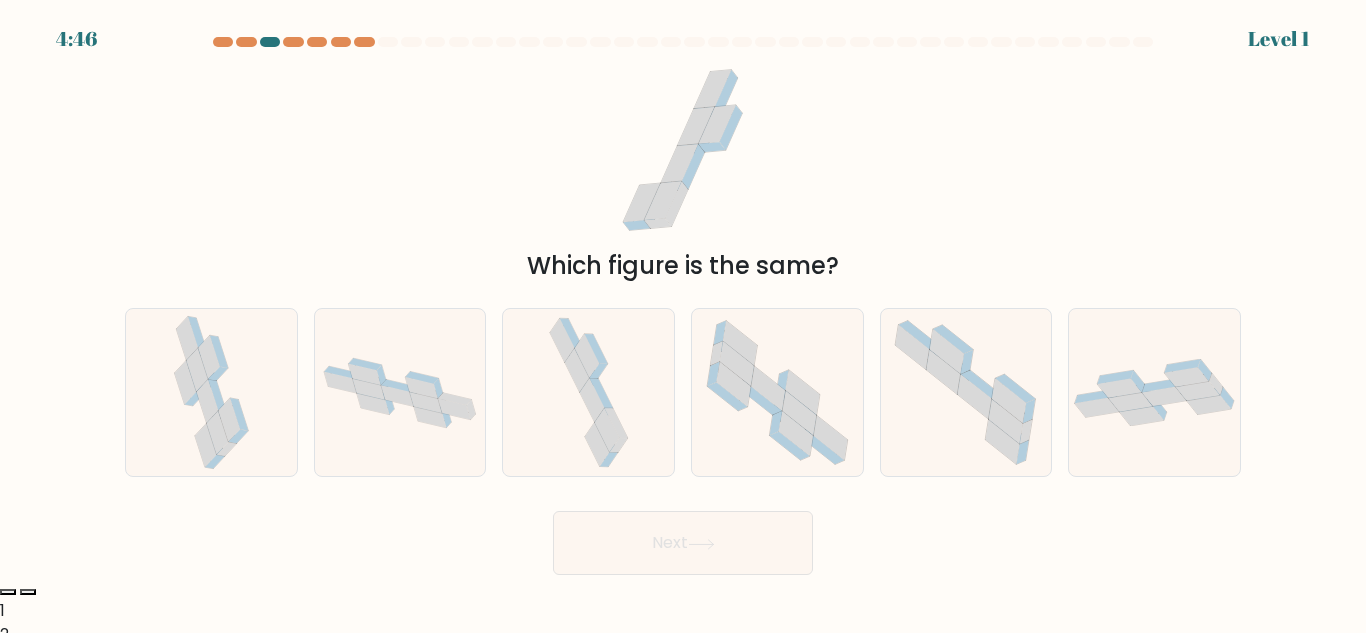 click on "c." at bounding box center [588, 392] 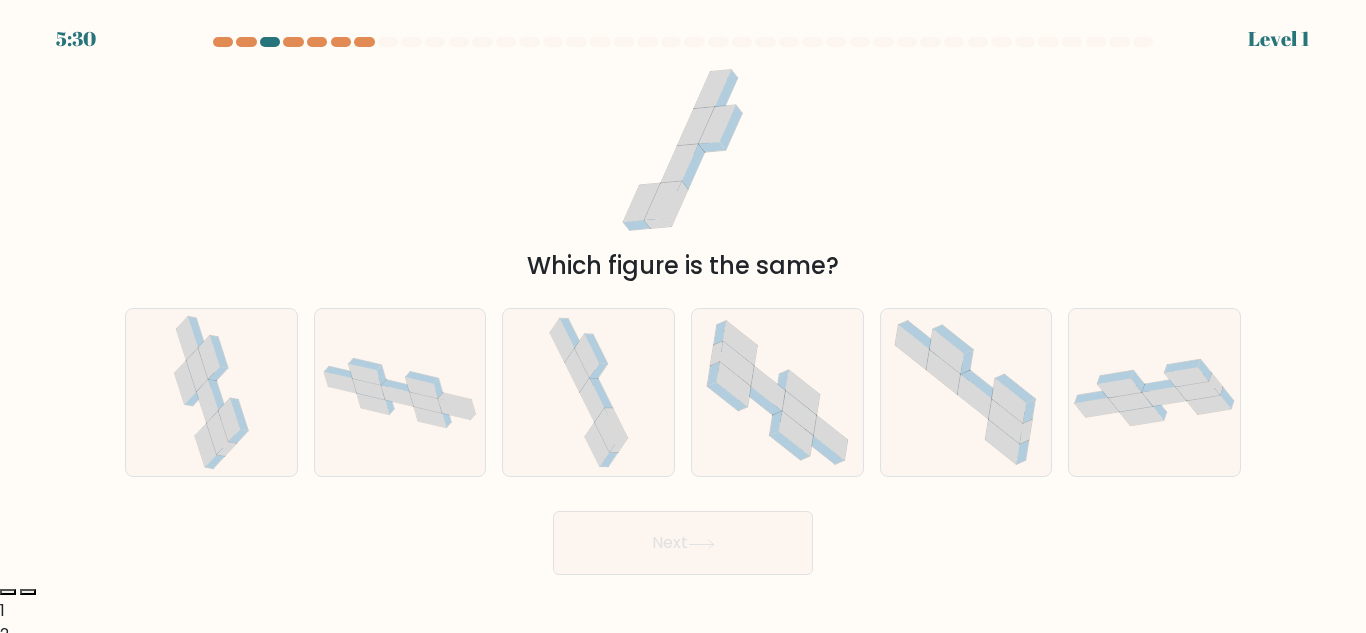 click on "Next" at bounding box center [683, 543] 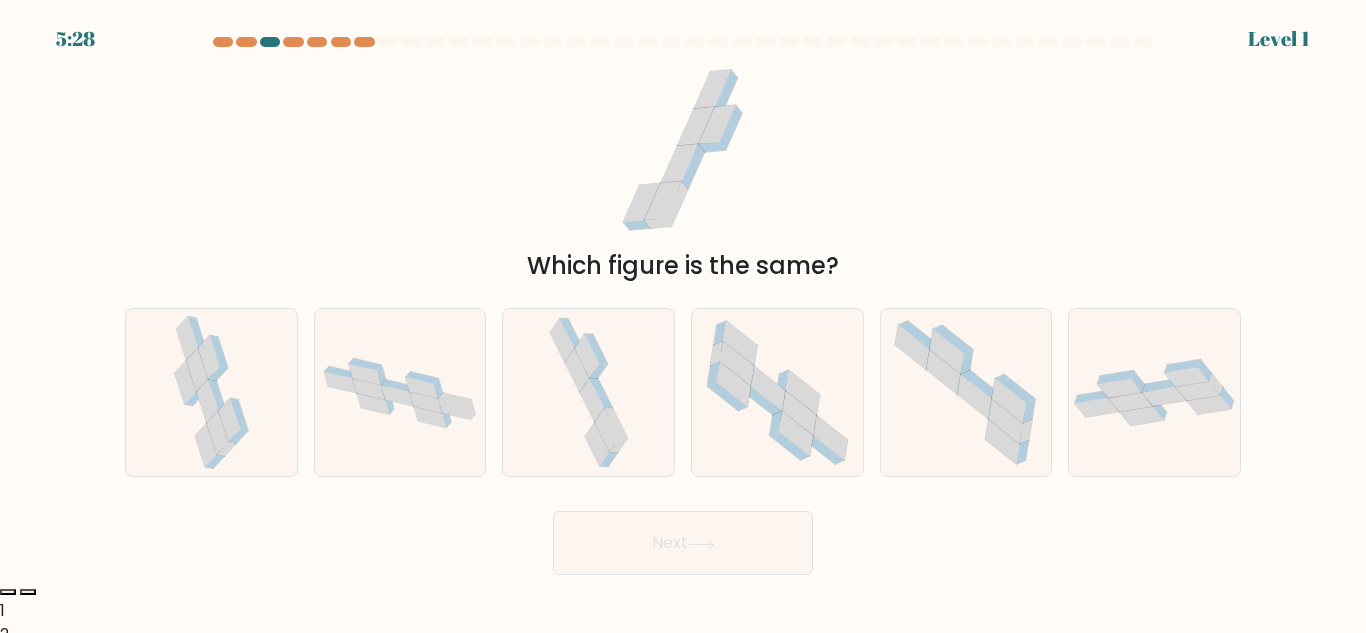 click on "Next" at bounding box center (683, 543) 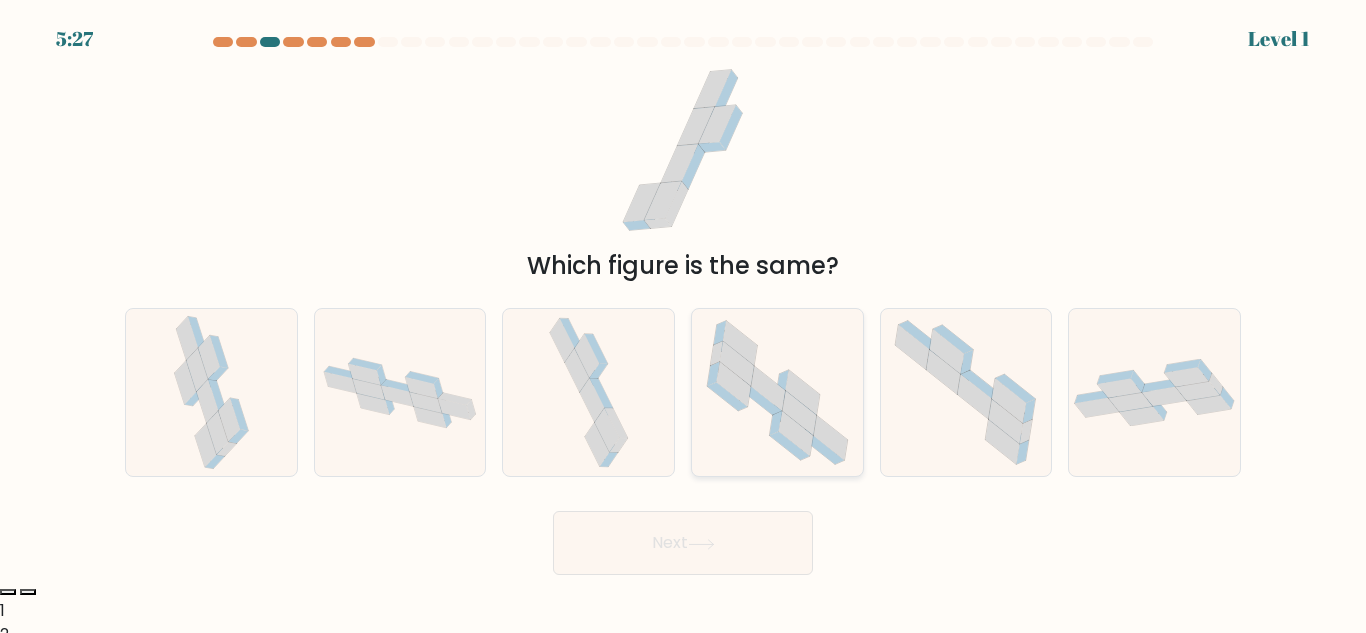 click 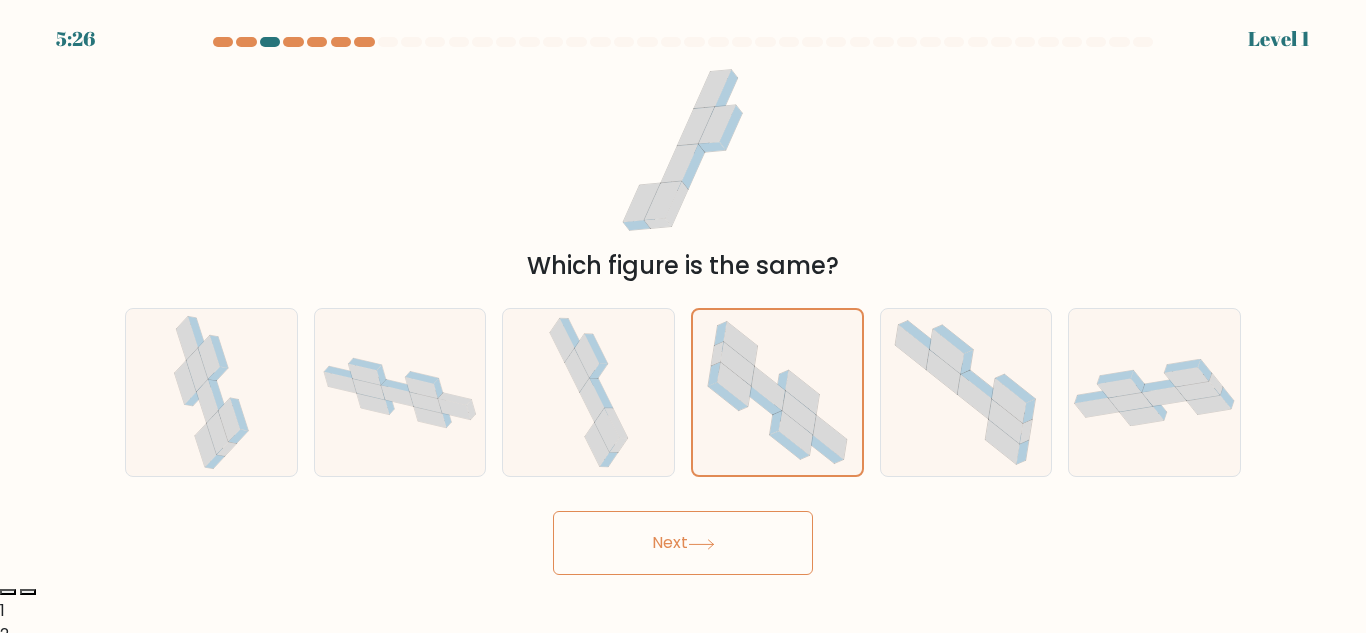 click on "Next" at bounding box center [683, 543] 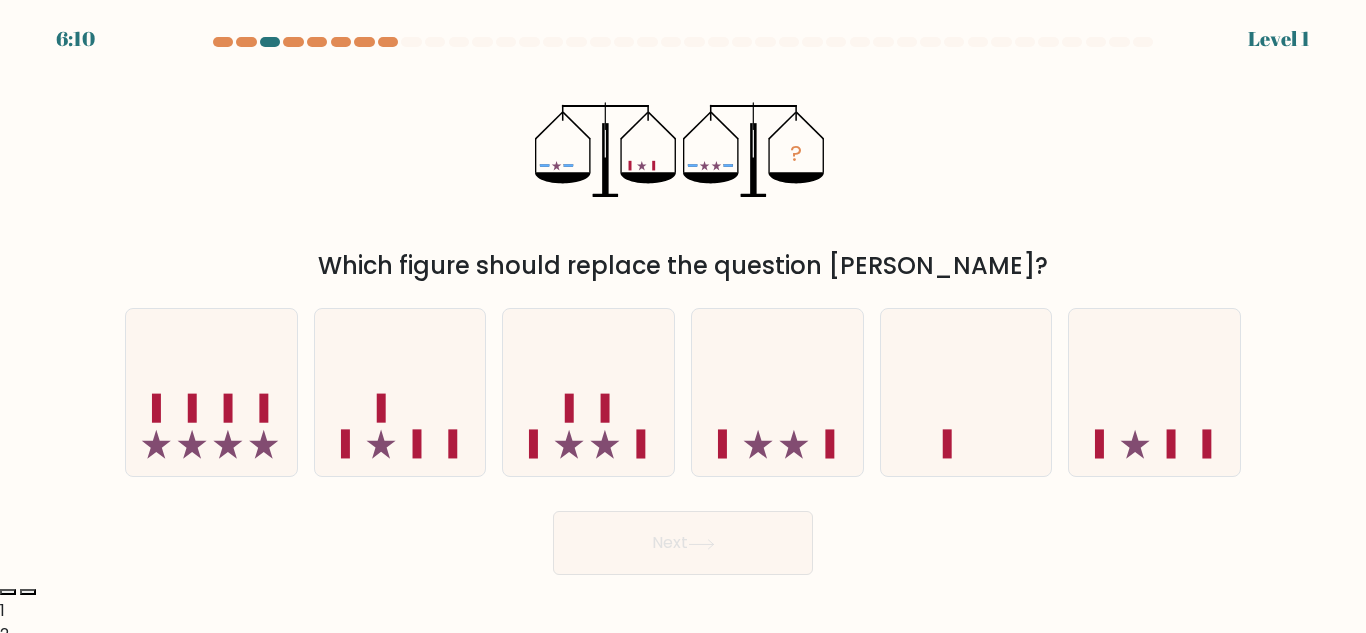 click on "e." at bounding box center [966, 392] 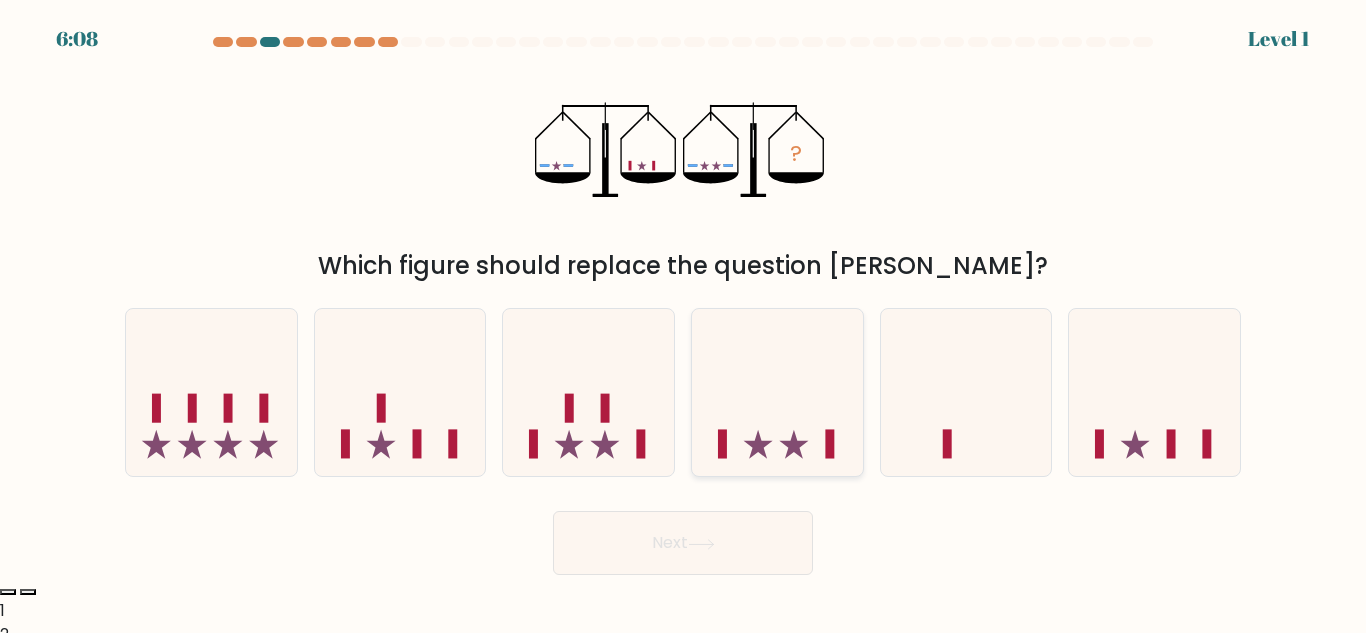 click 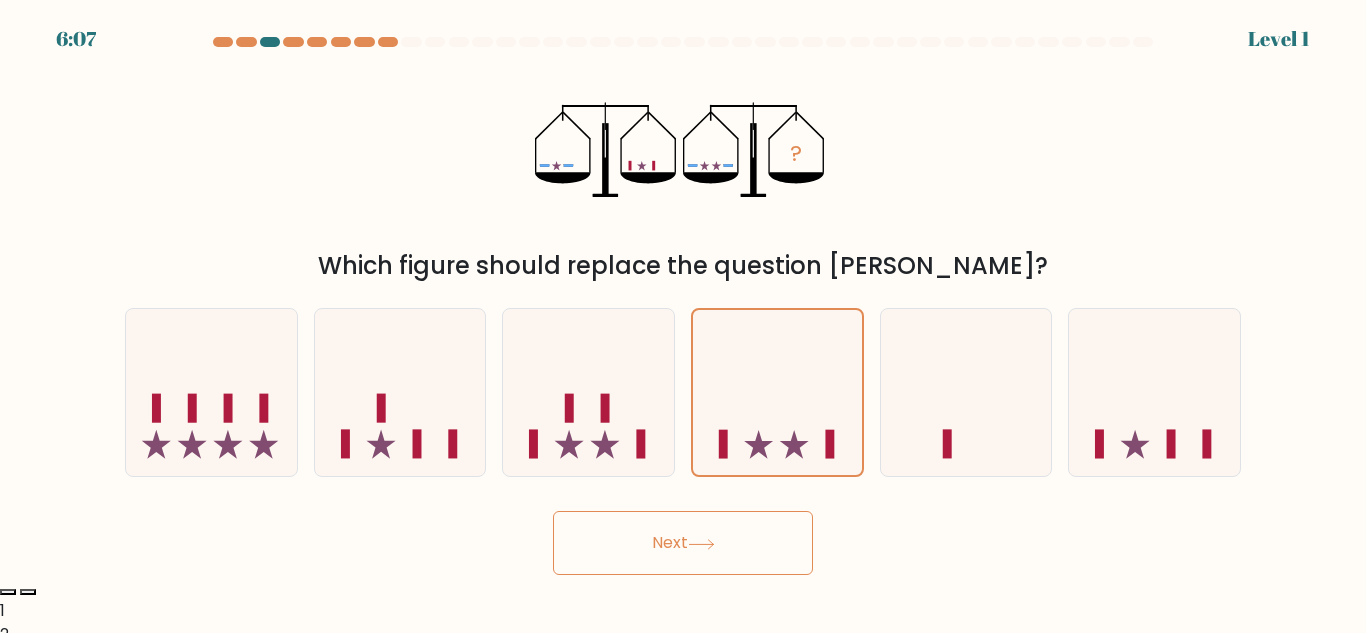 click on "Next" at bounding box center [683, 543] 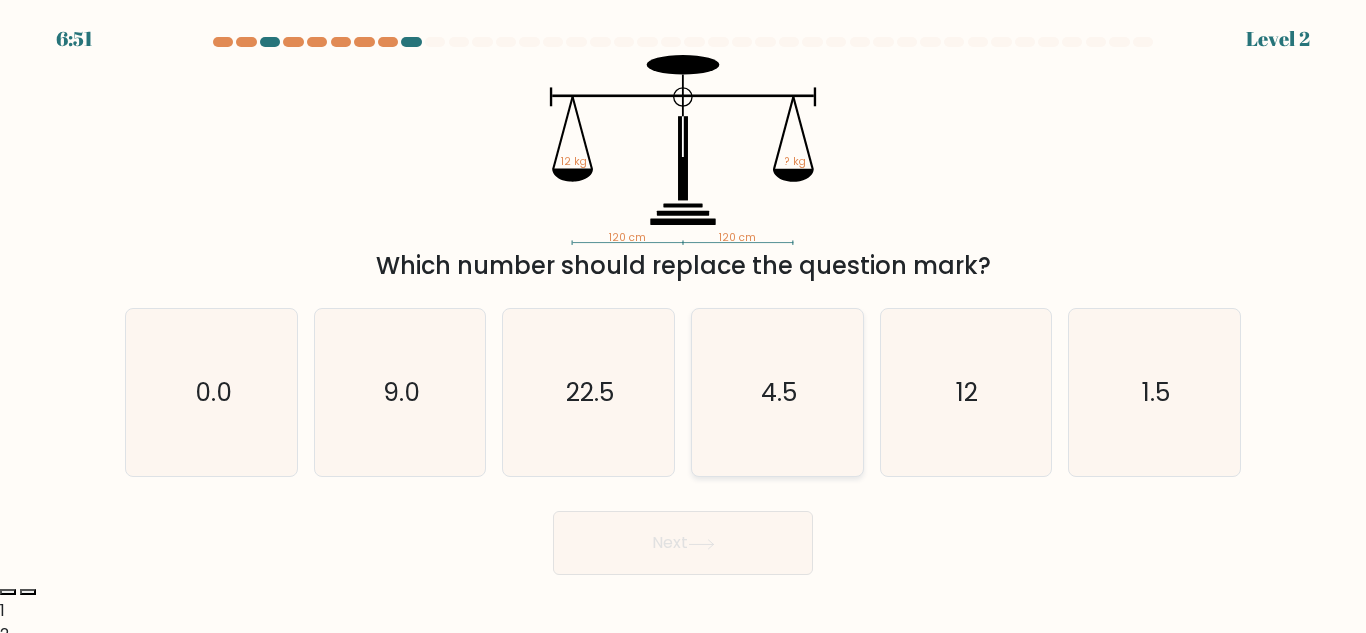 click on "4.5" 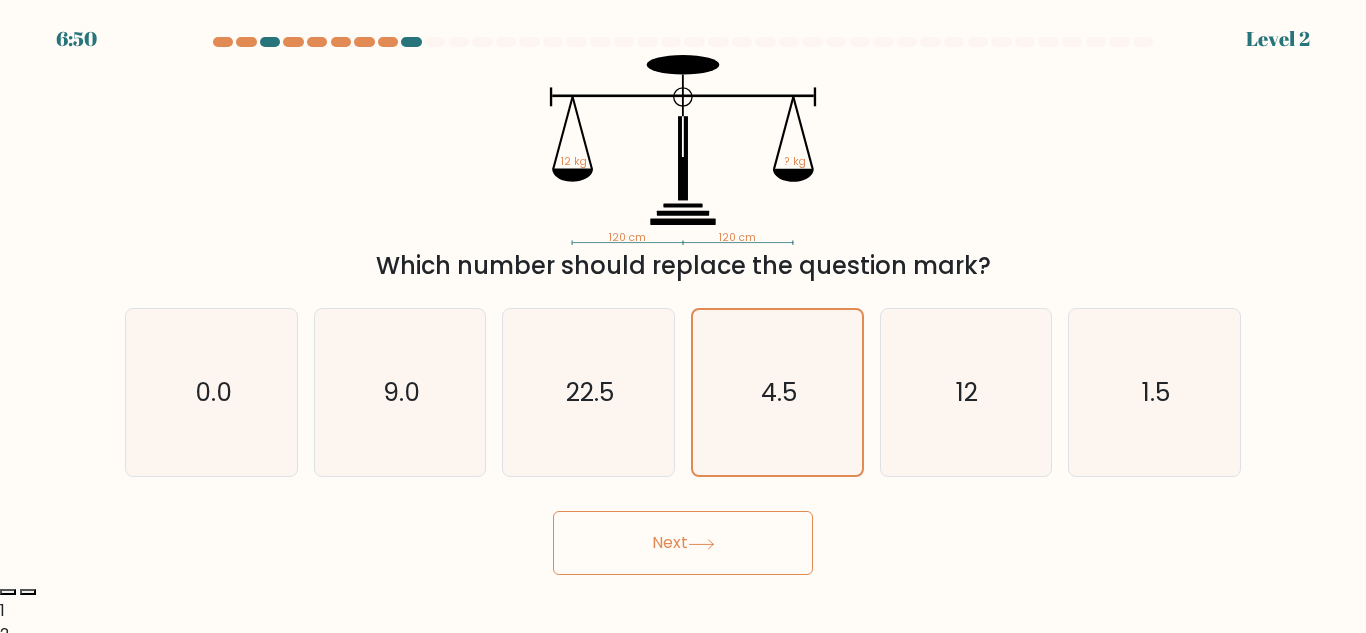 click on "Next" at bounding box center (683, 543) 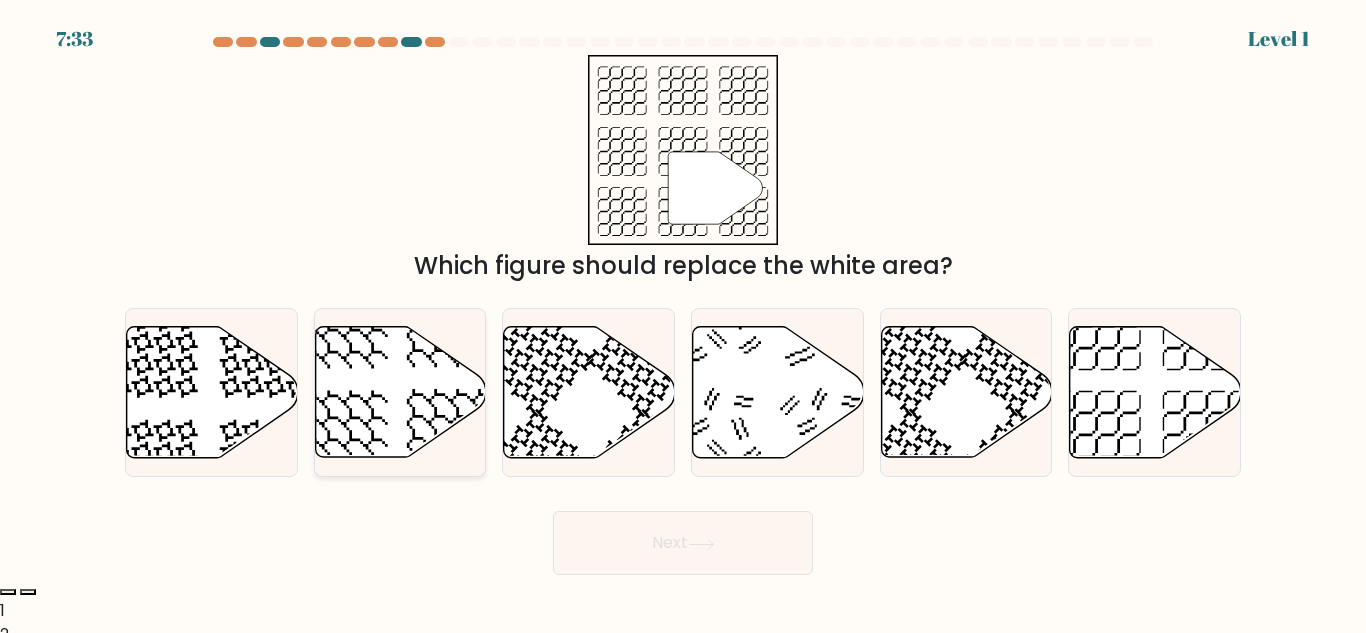 click 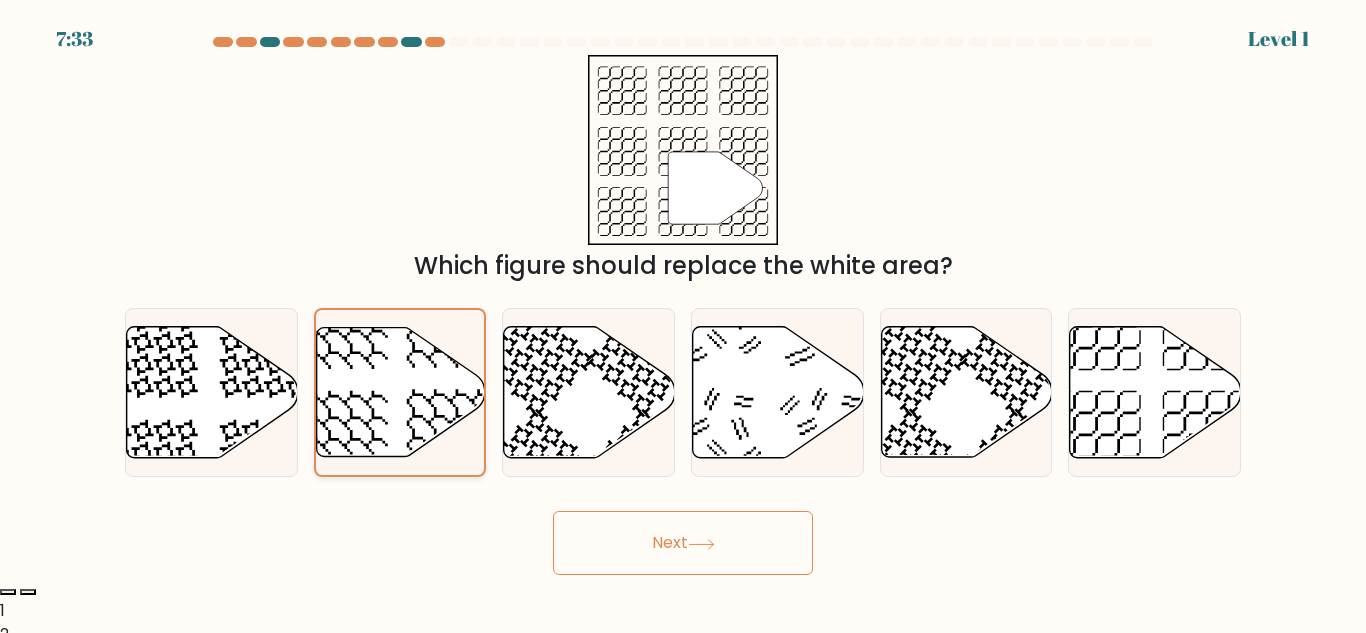click 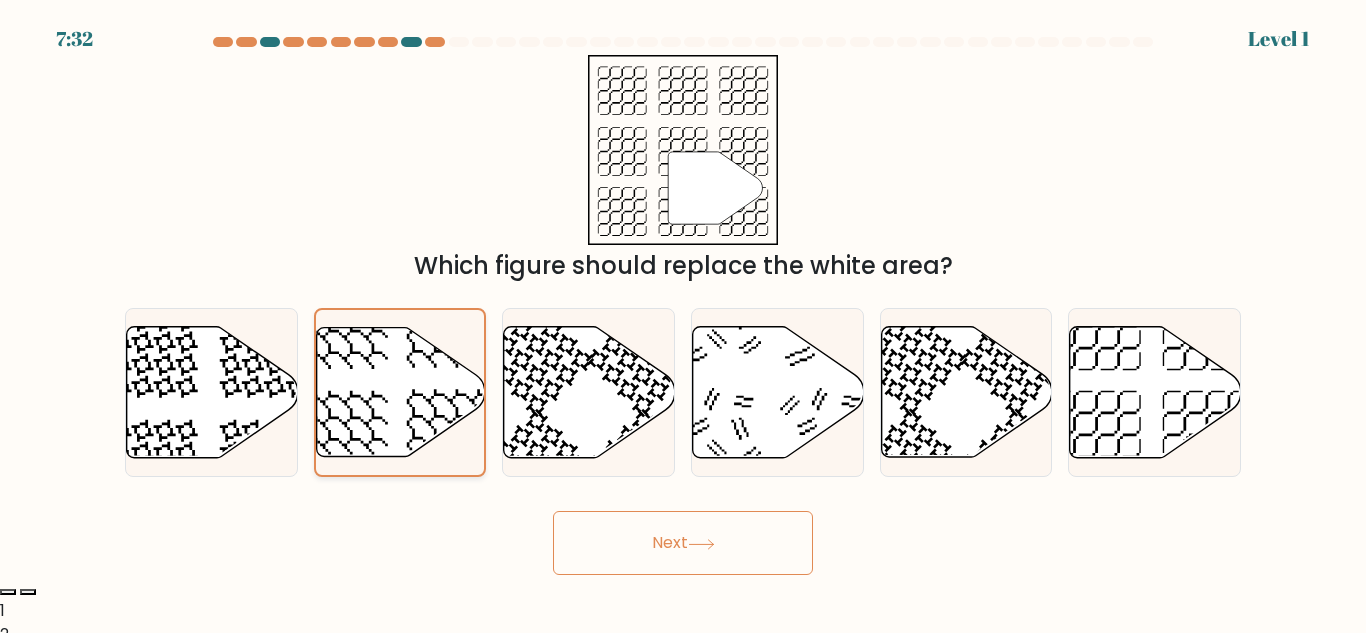 click 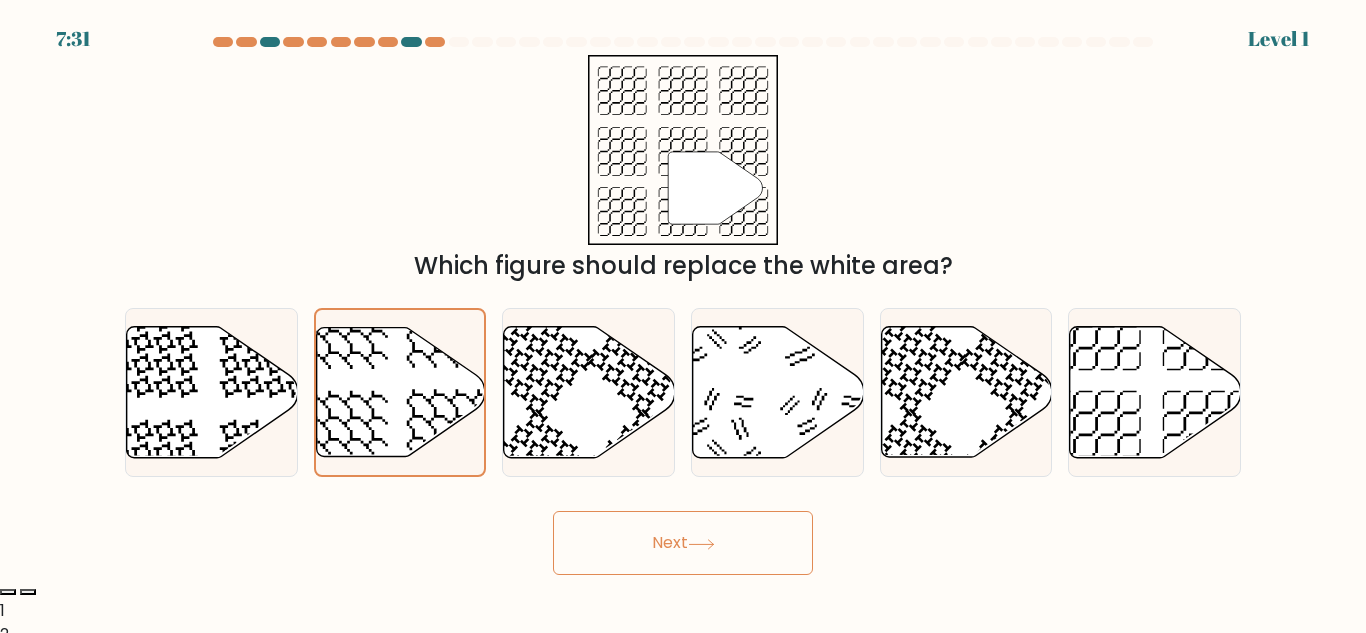 click on "Next" at bounding box center (683, 543) 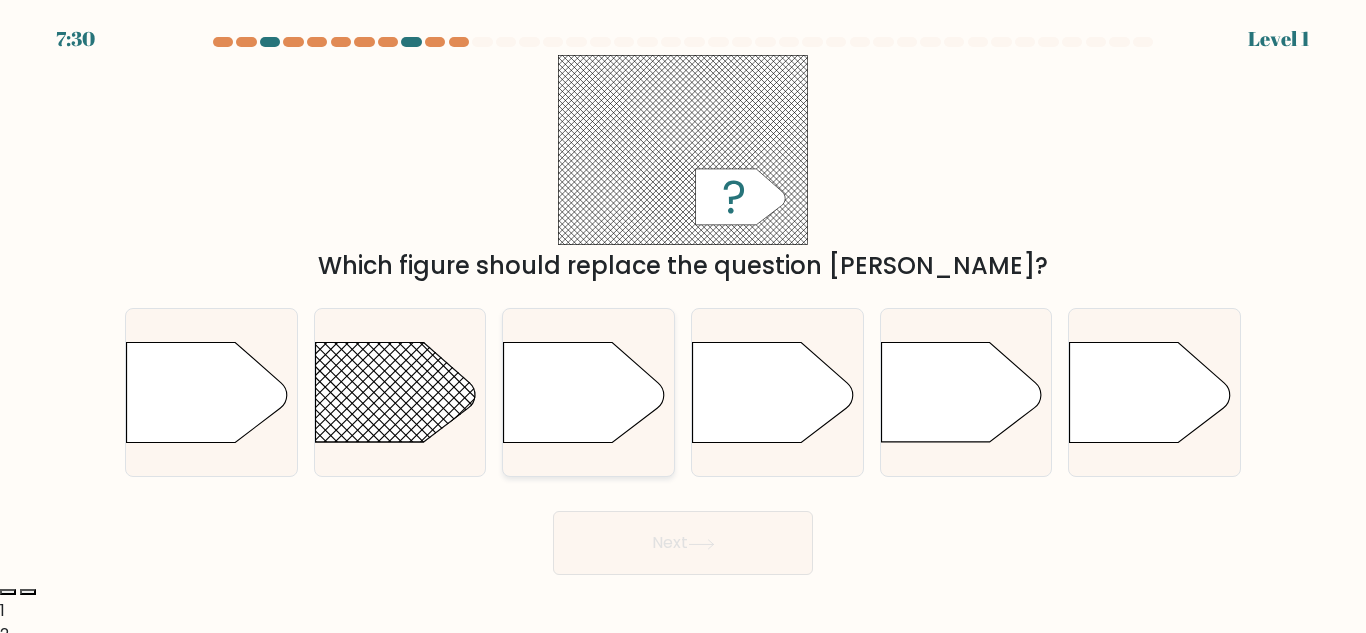 click 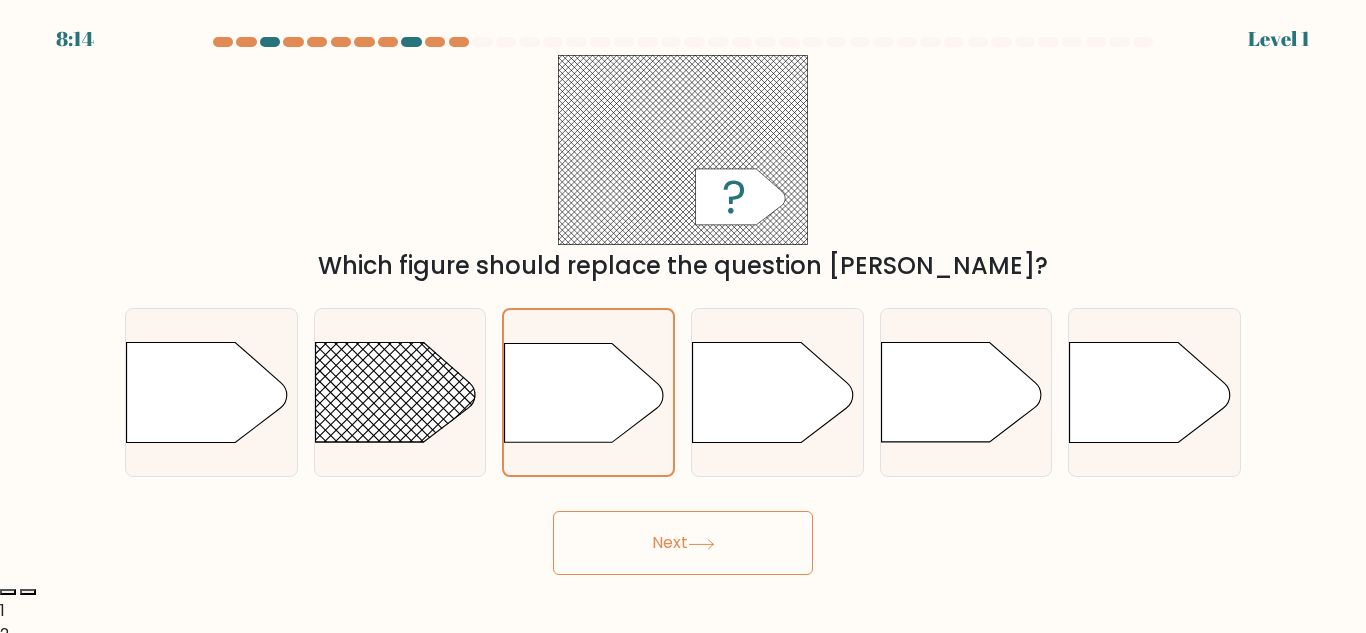 click on "Next" at bounding box center [683, 543] 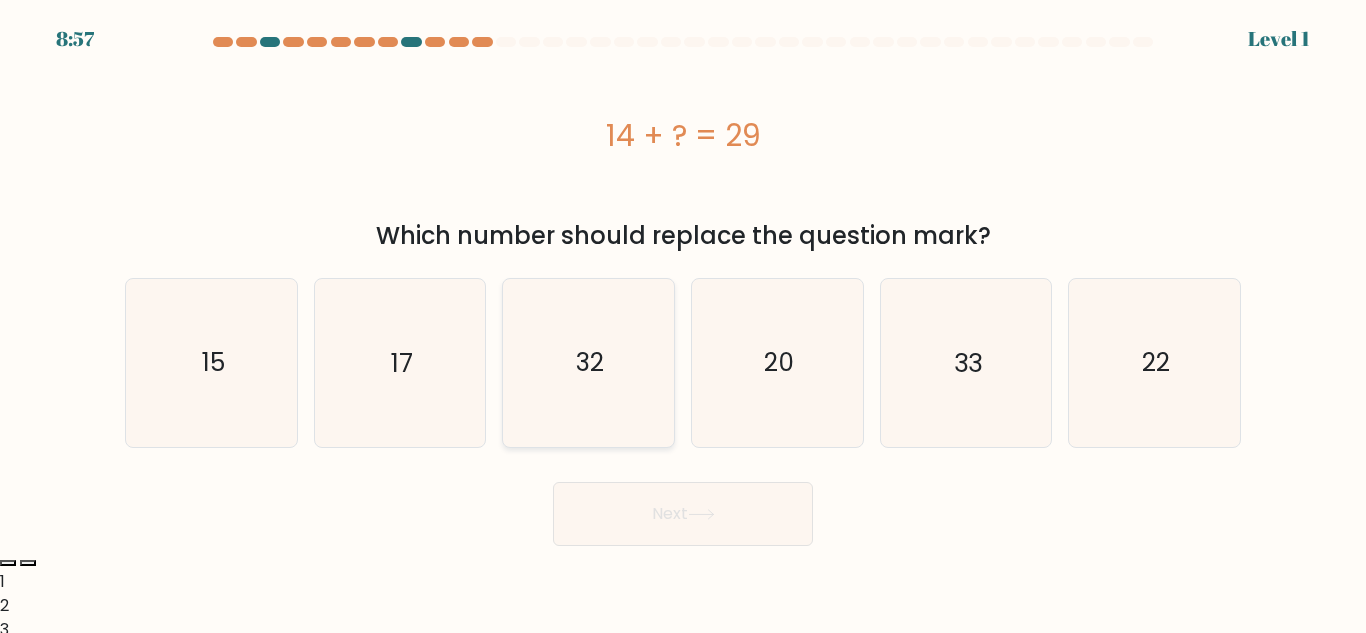 click on "32" 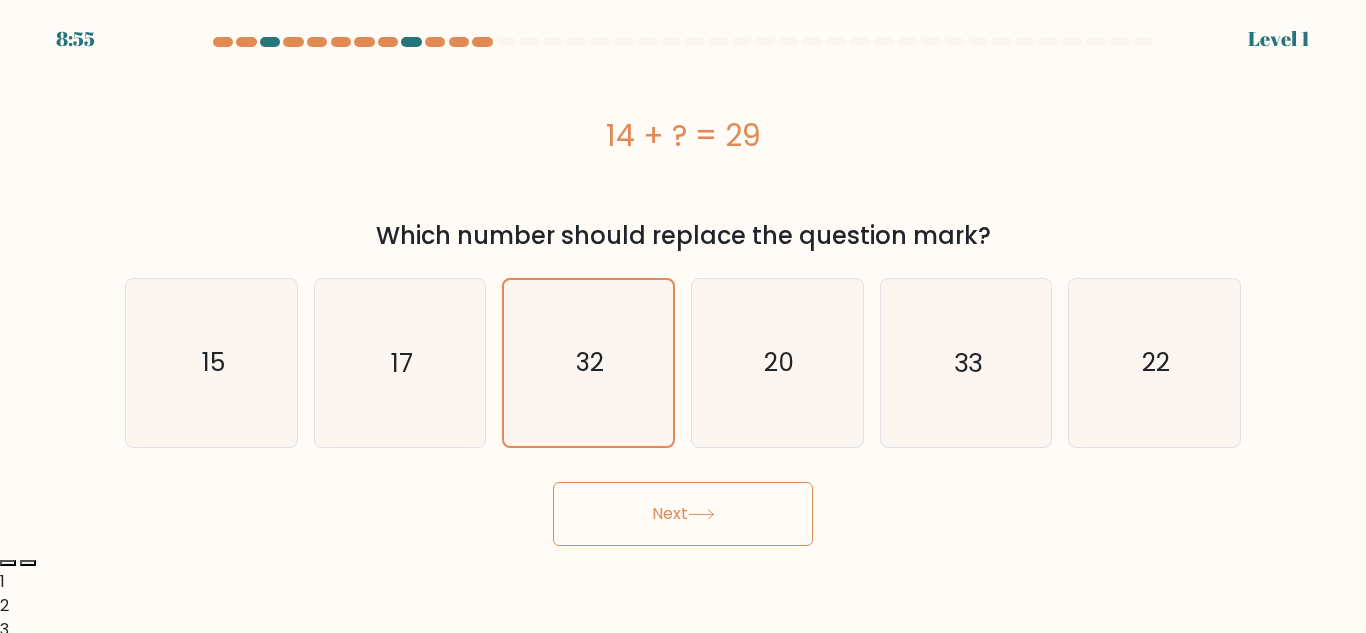click on "Next" at bounding box center (683, 514) 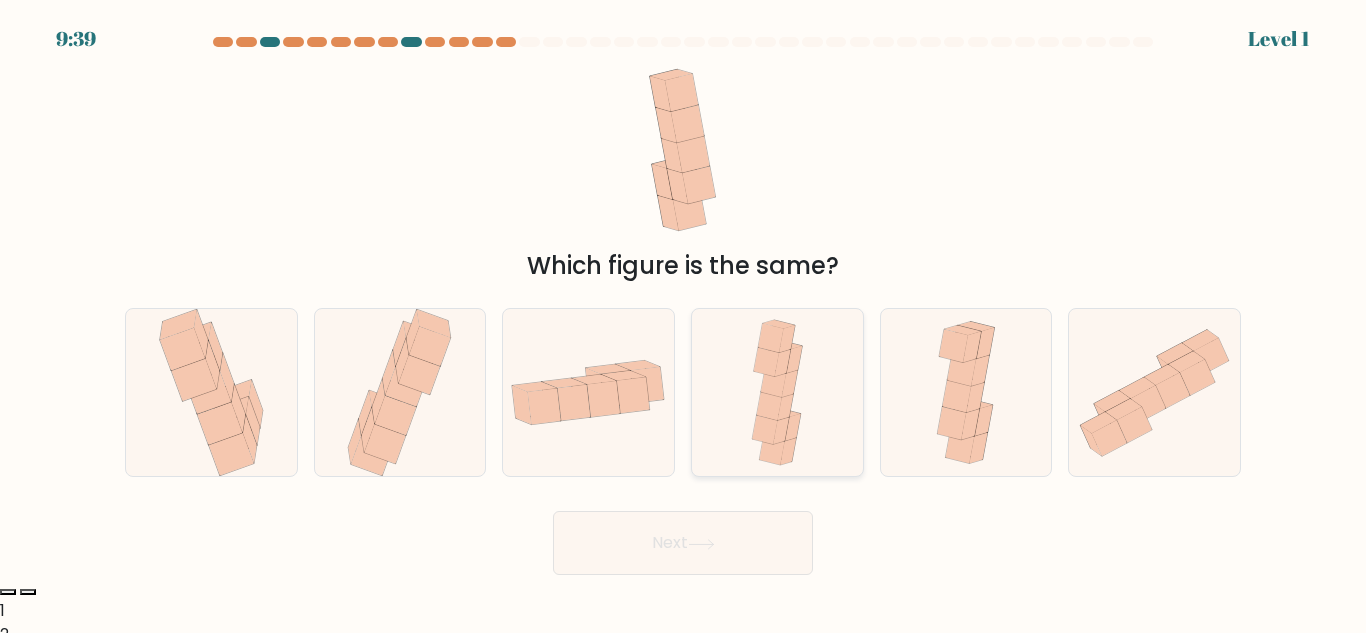 click at bounding box center [777, 392] 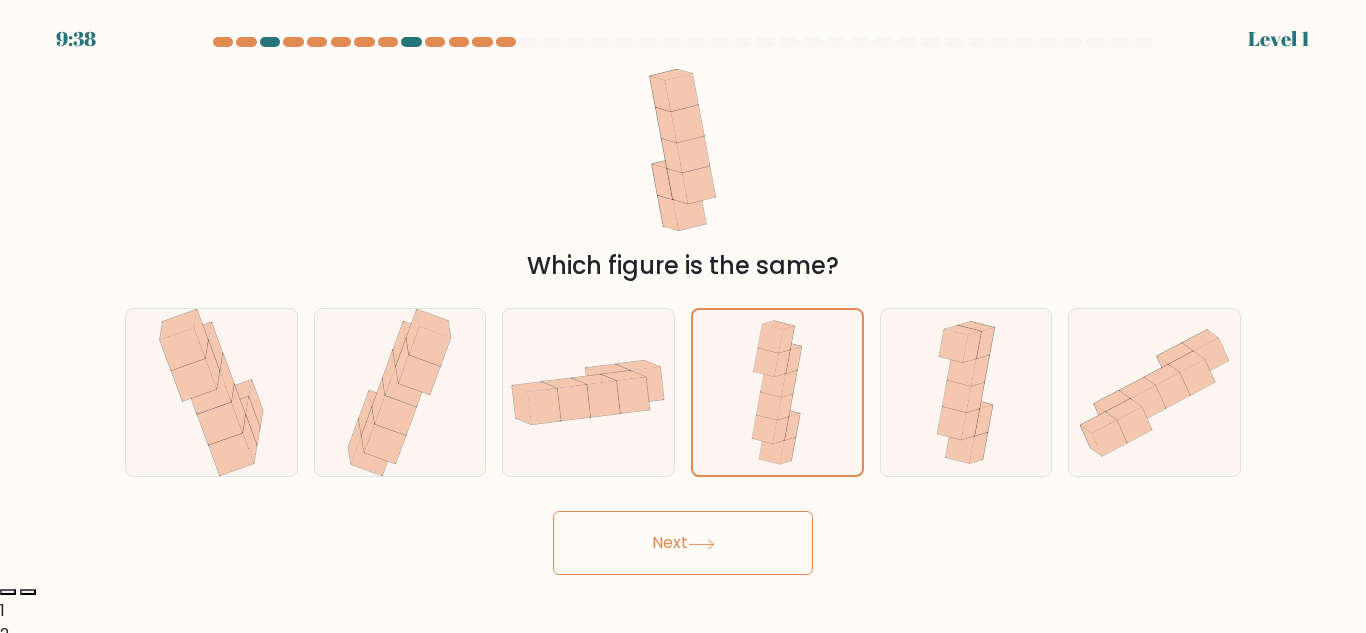 click on "Next" at bounding box center [683, 543] 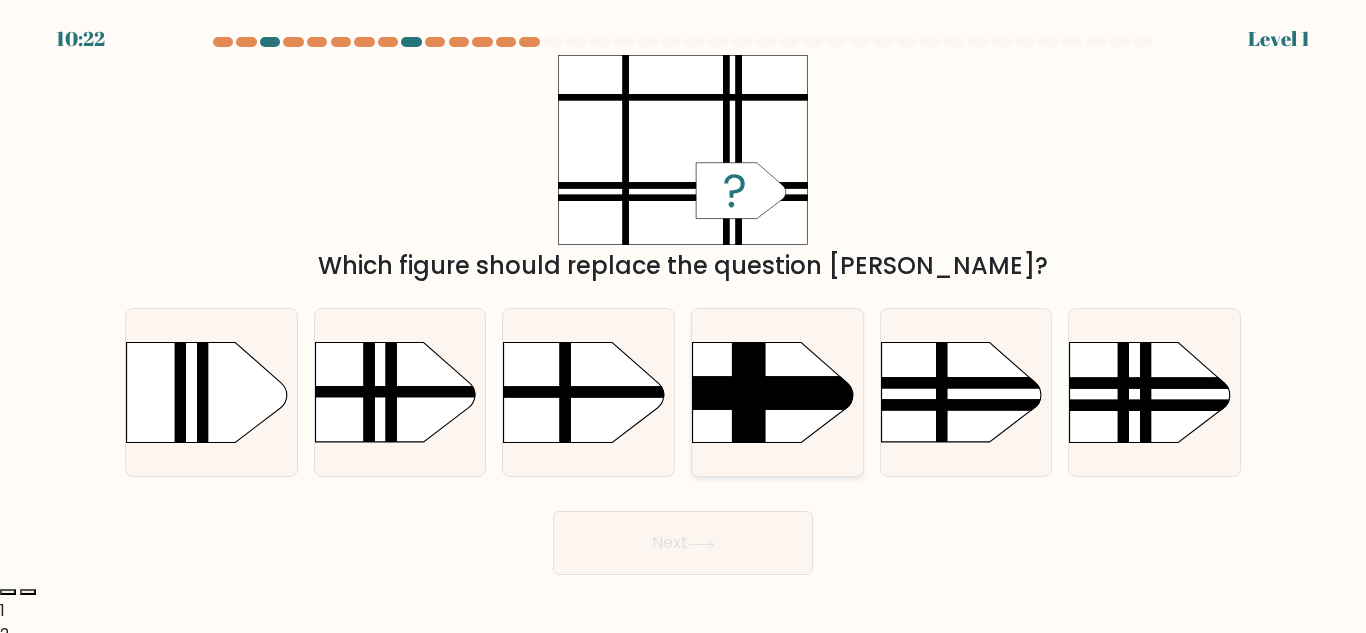 click 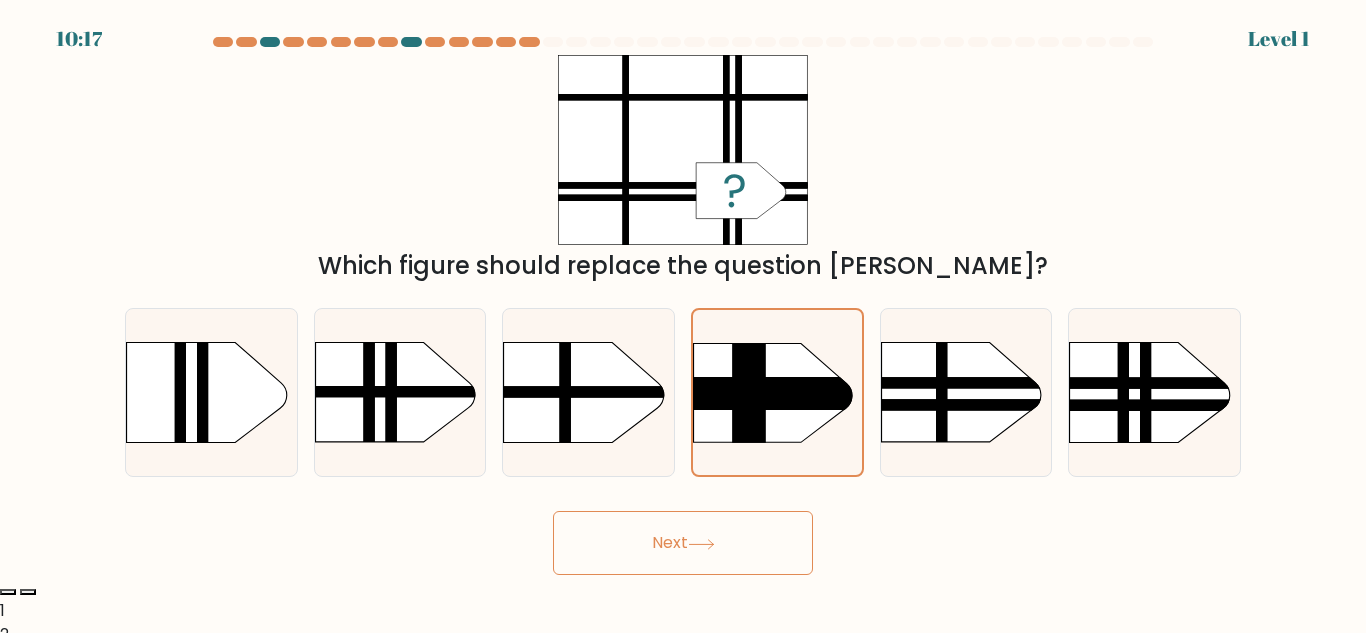 click on "Next" at bounding box center (683, 543) 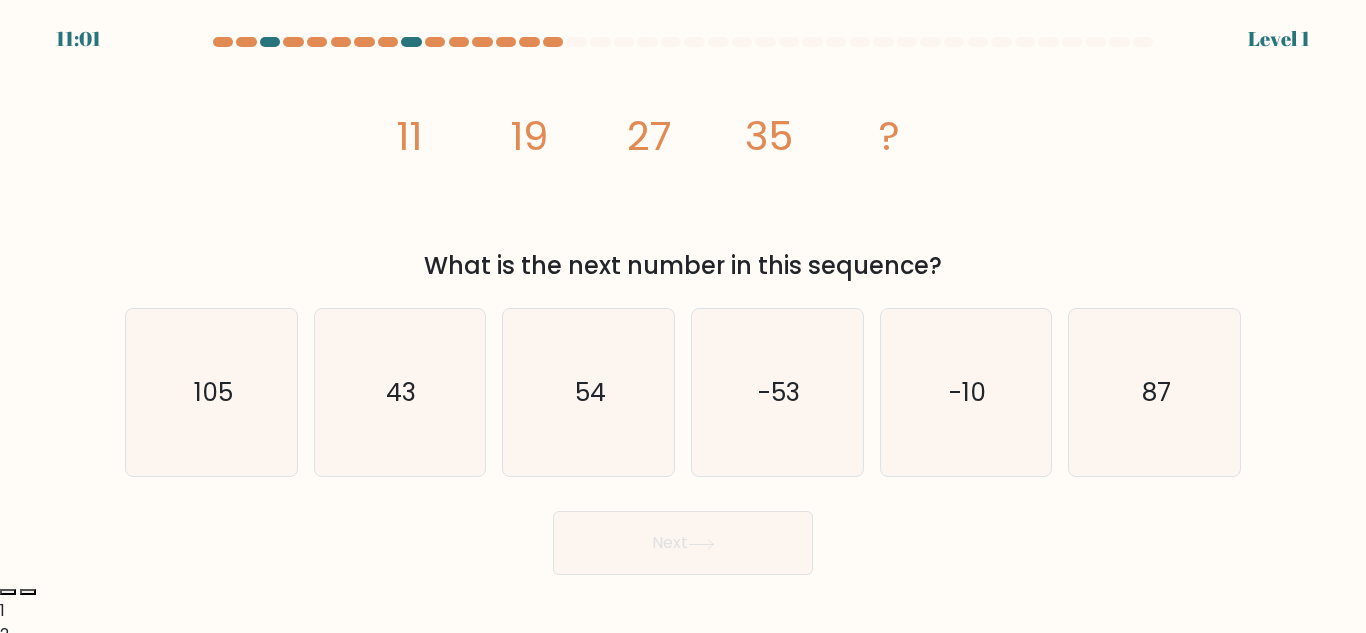 click on "Next" at bounding box center (683, 543) 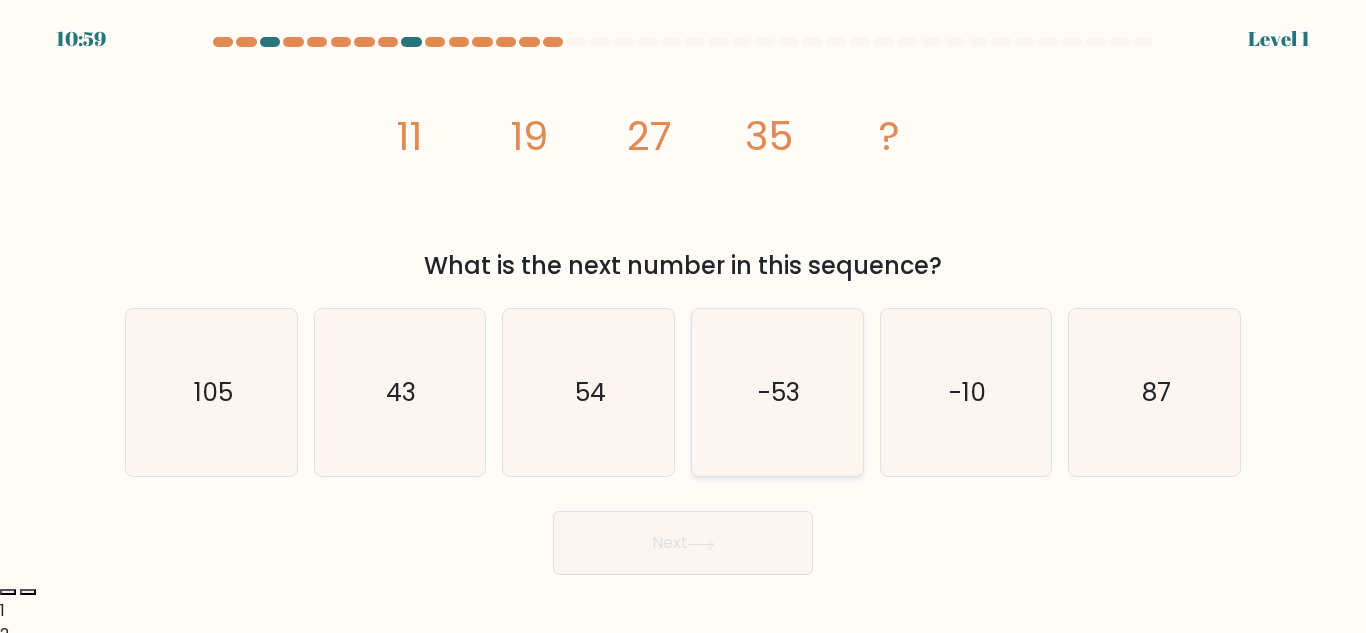 click on "-53" 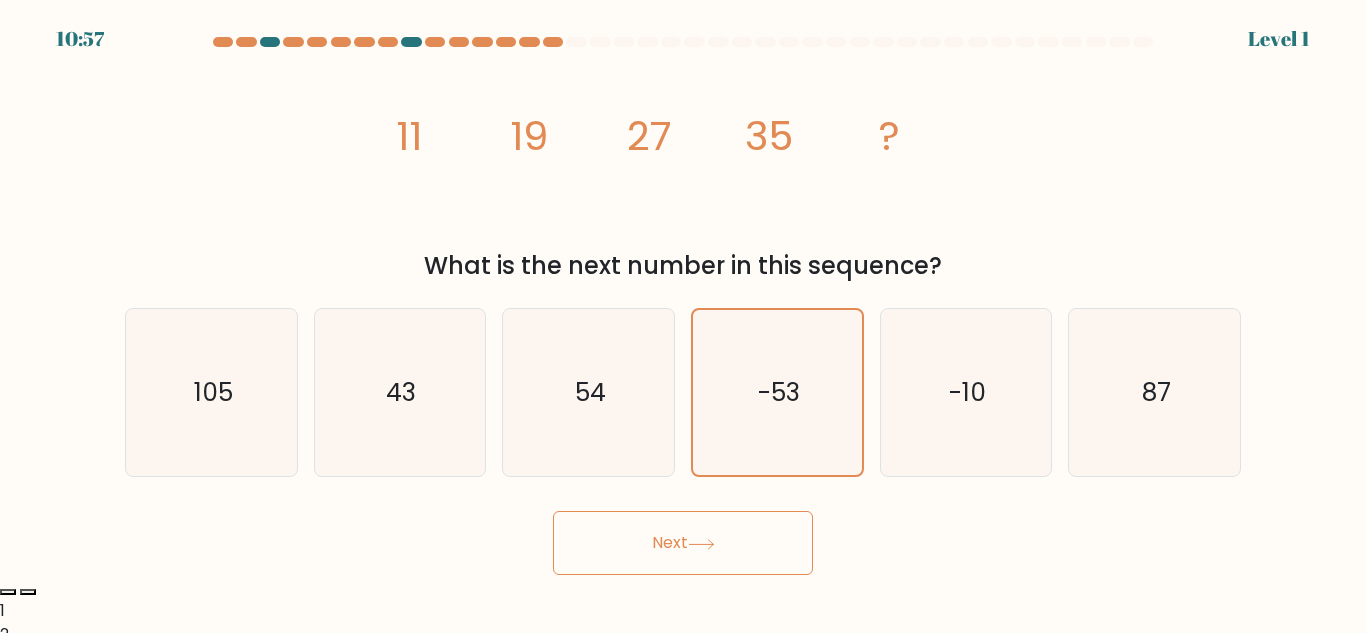 click on "Next" at bounding box center (683, 543) 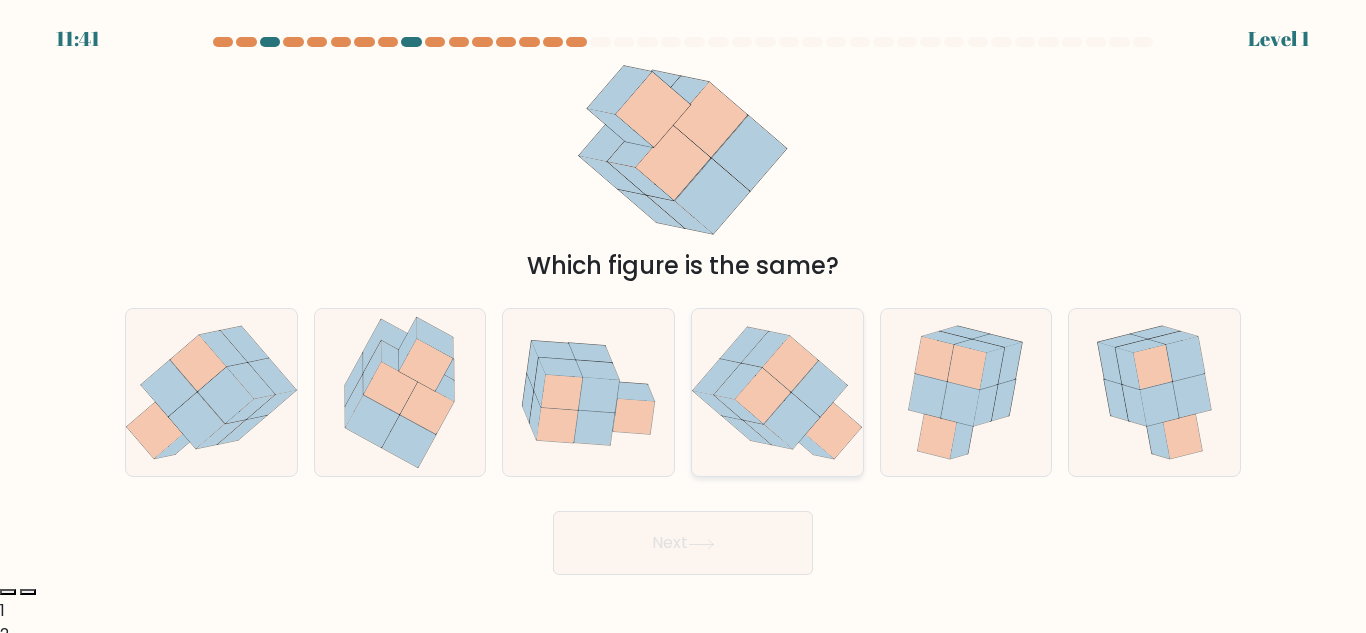 click 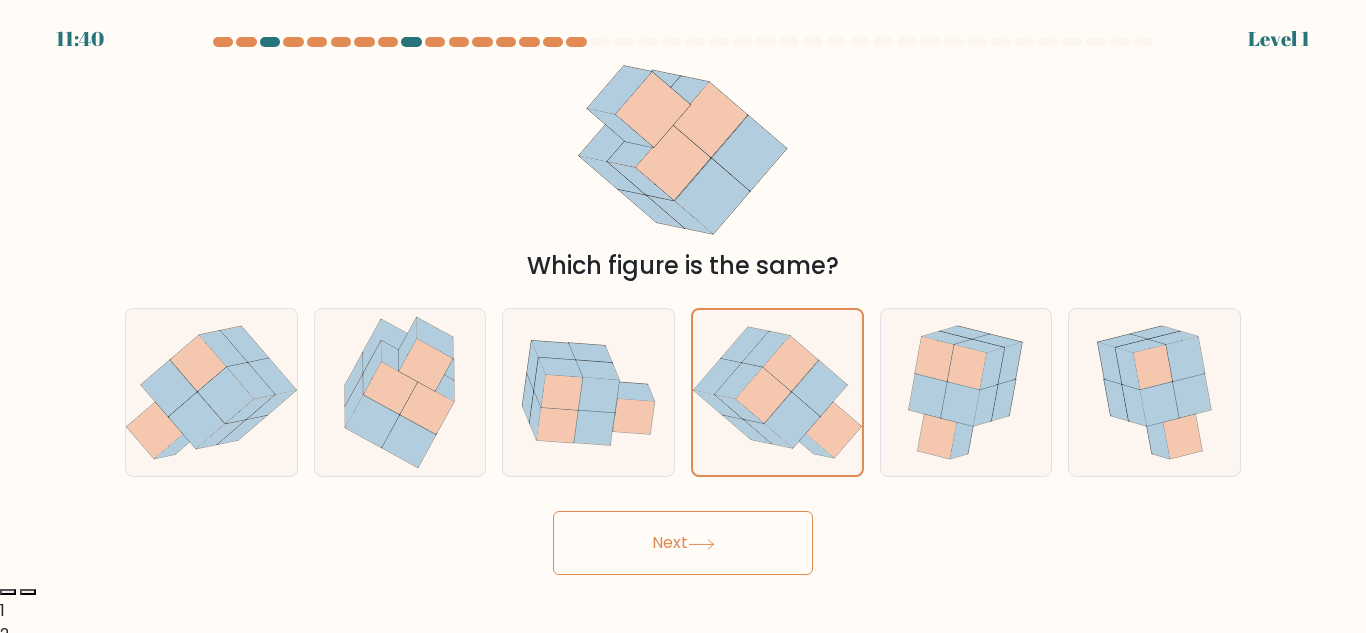 click on "Next" at bounding box center (683, 543) 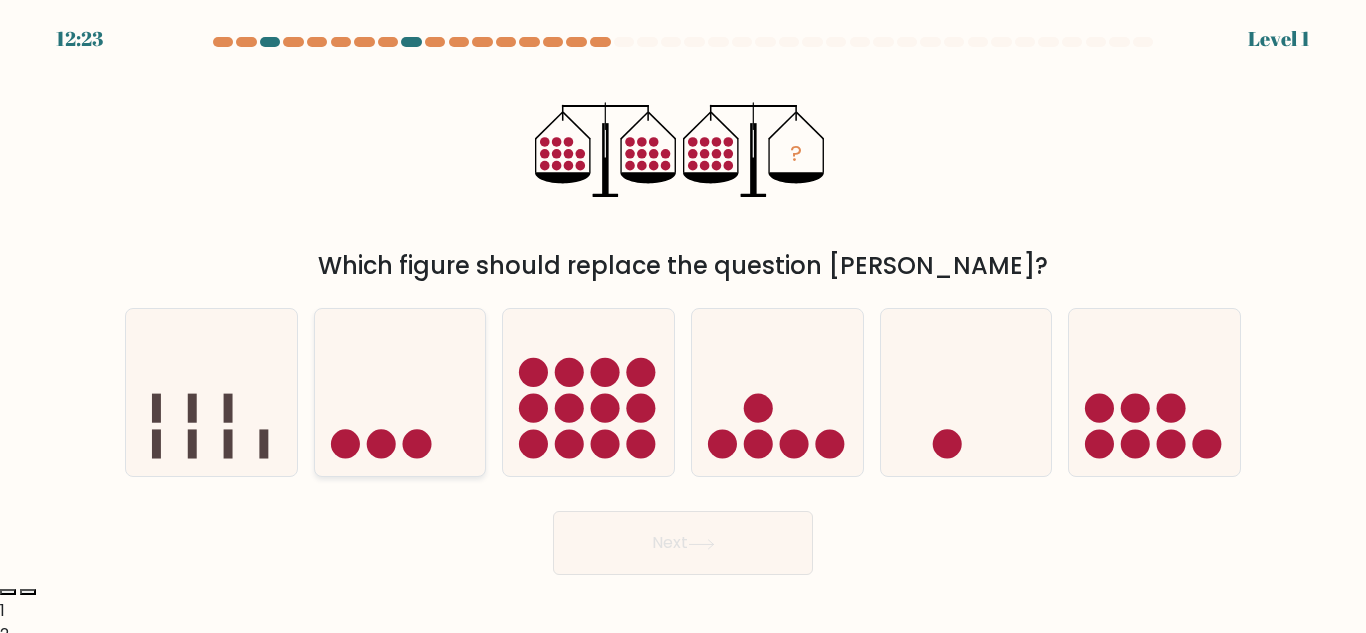 click 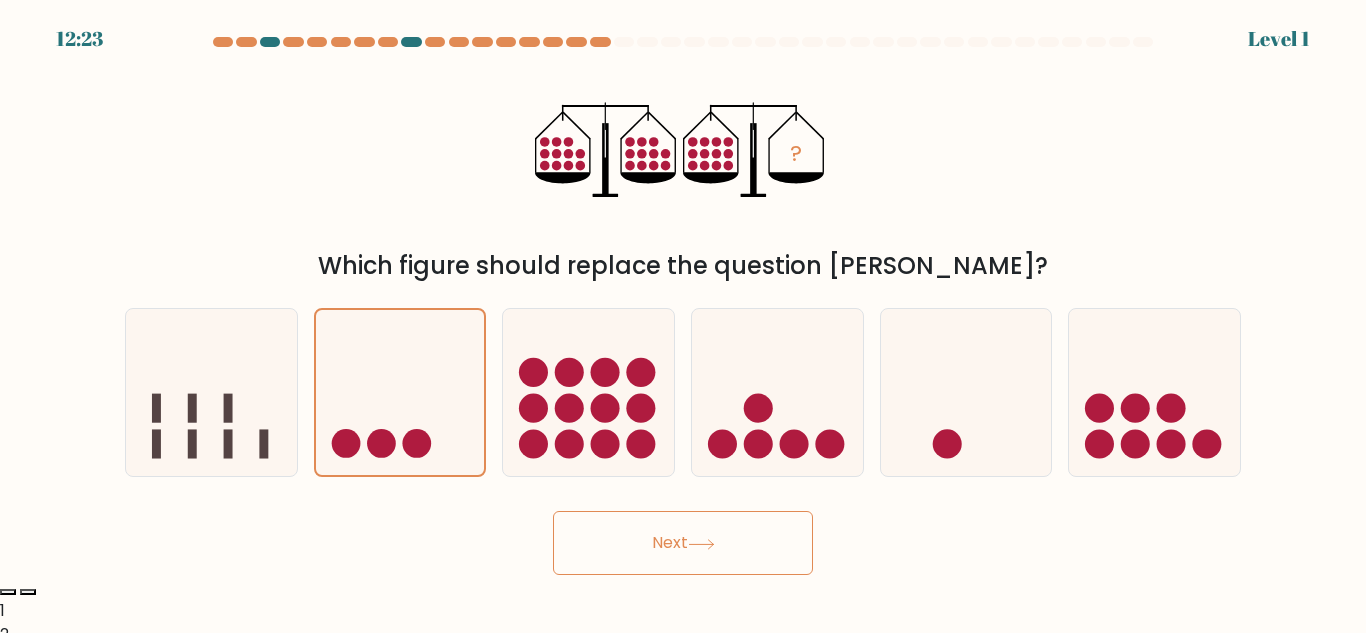 click on "Next" at bounding box center [683, 543] 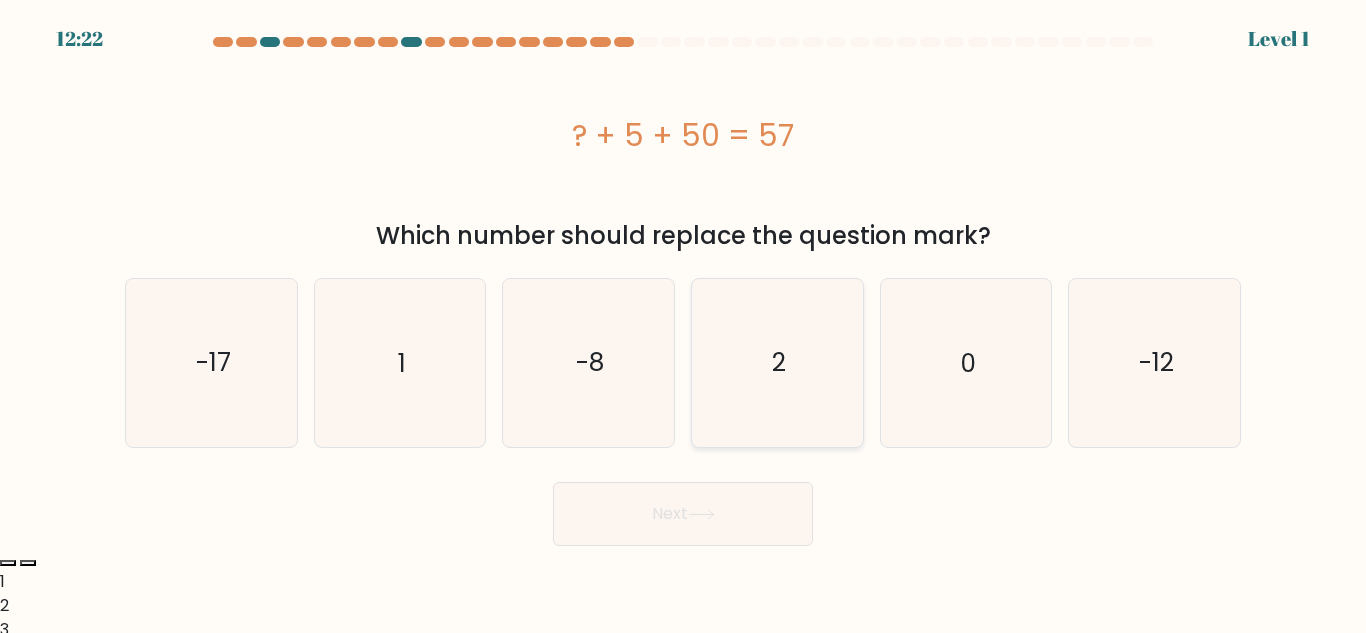 click on "2" 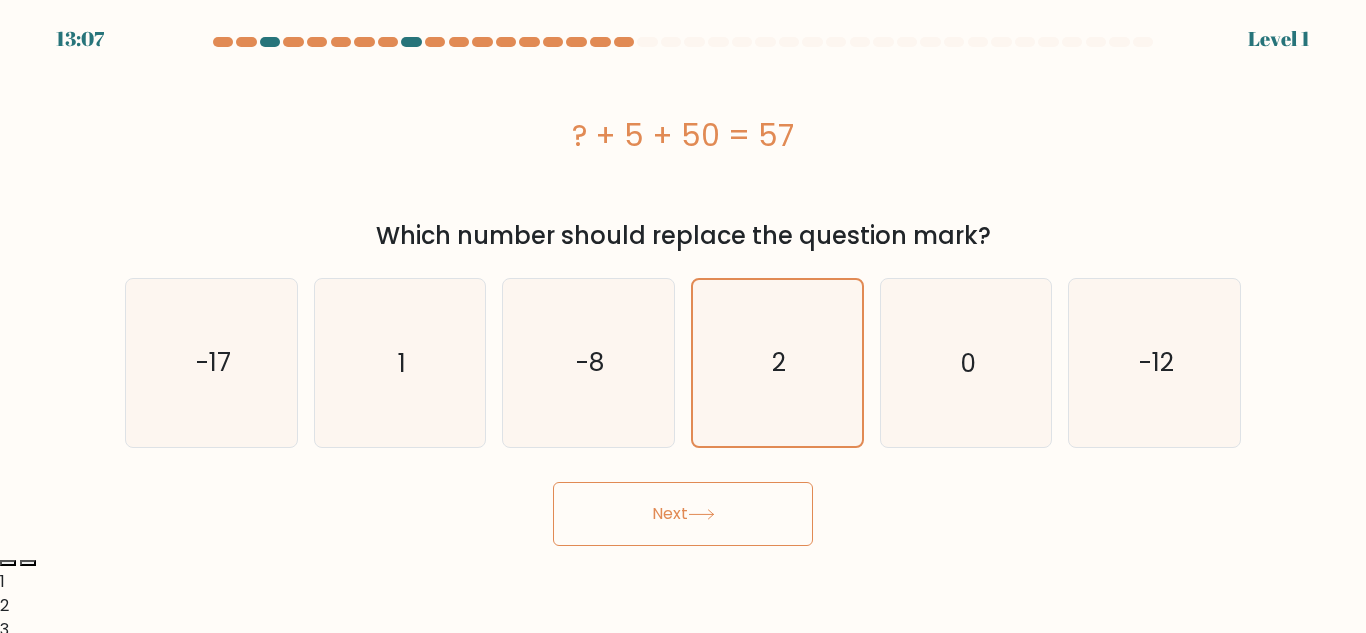 click on "Next" at bounding box center [683, 514] 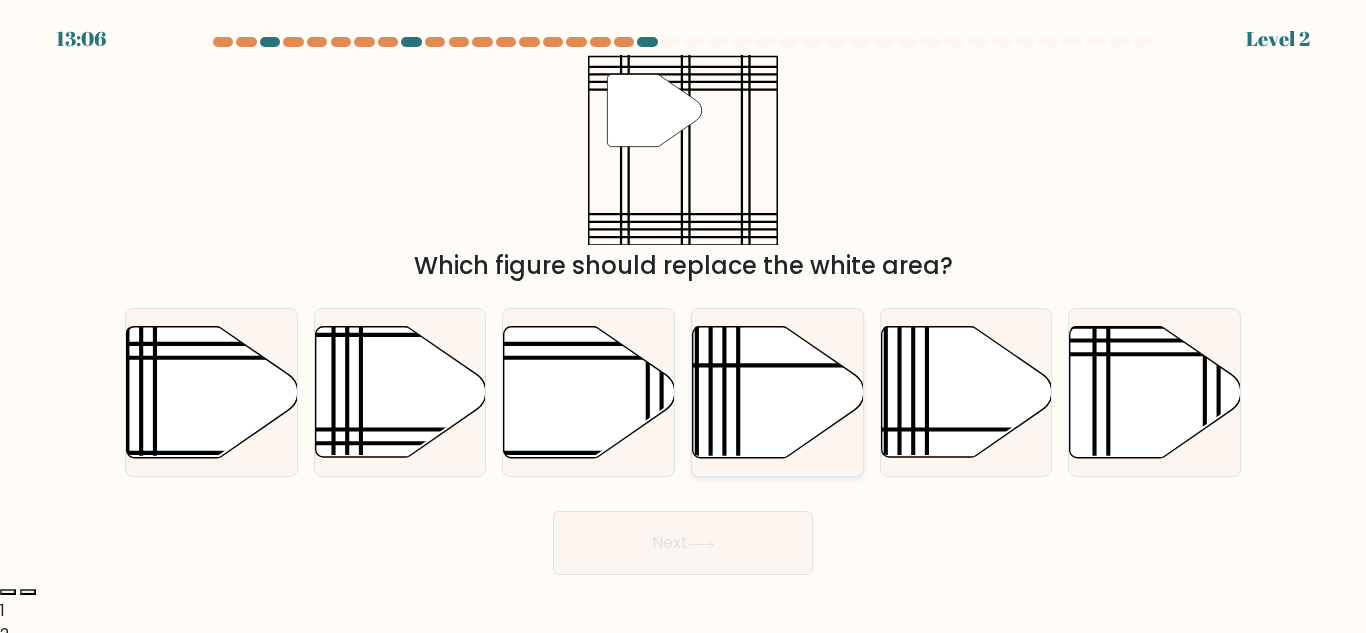 click 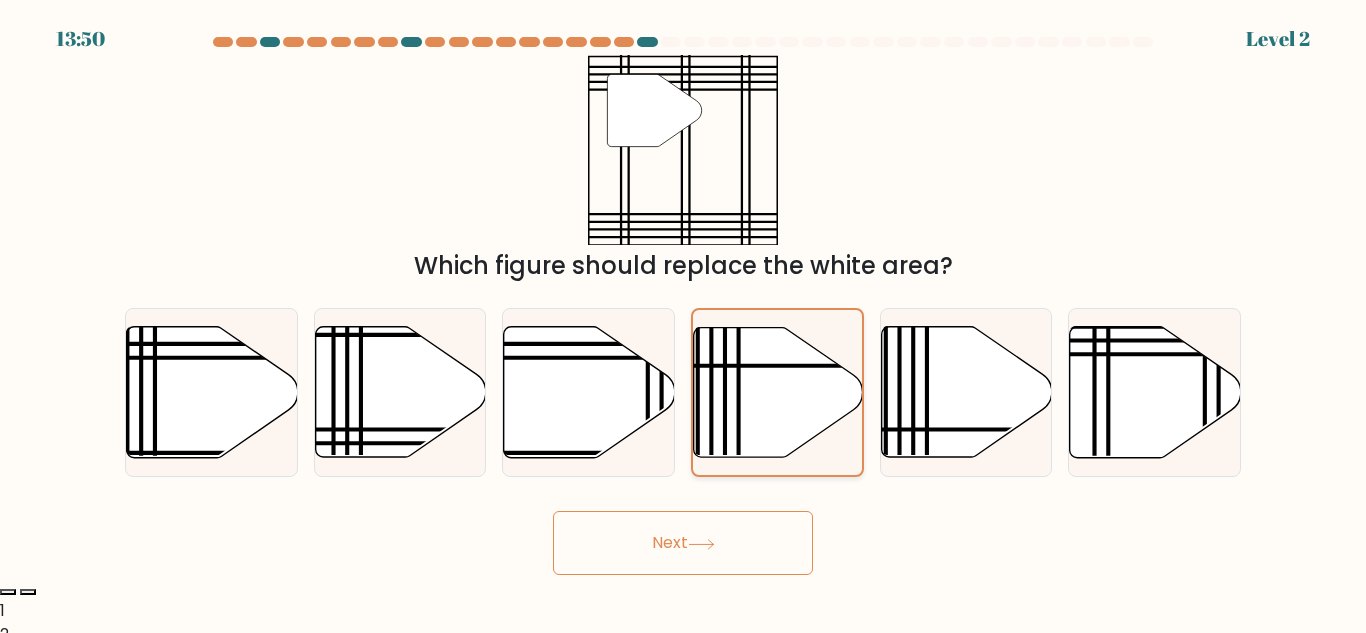 click 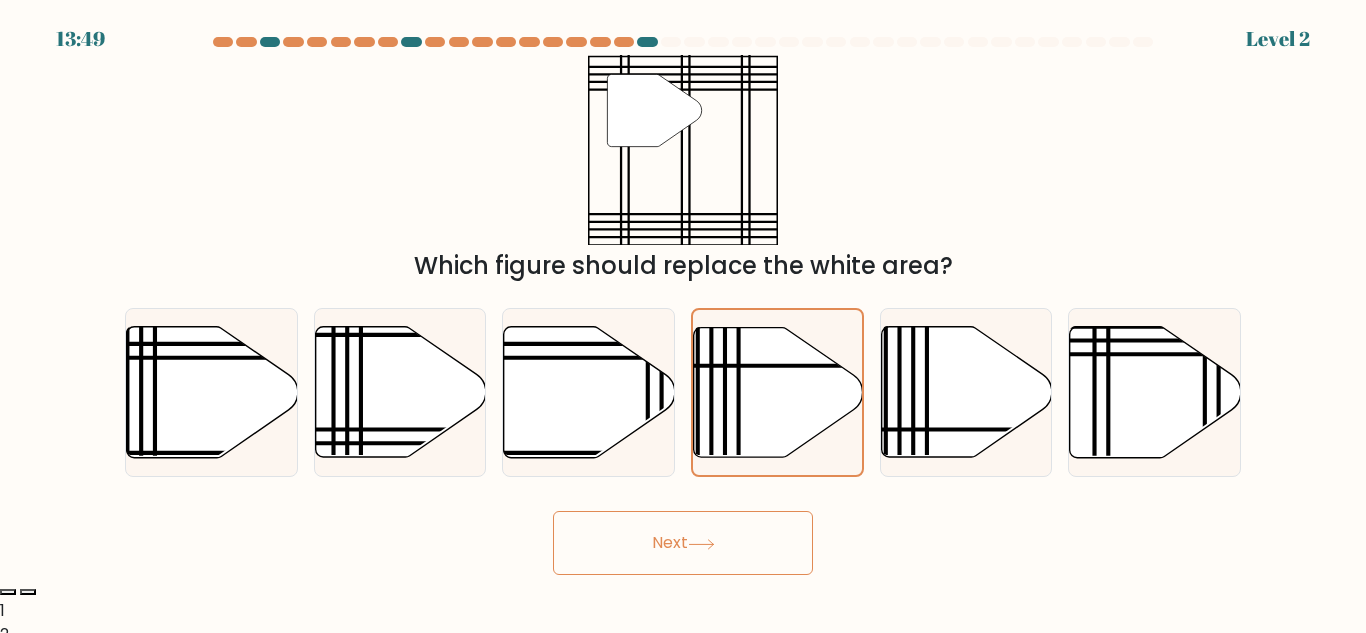 click on "Next" at bounding box center (683, 543) 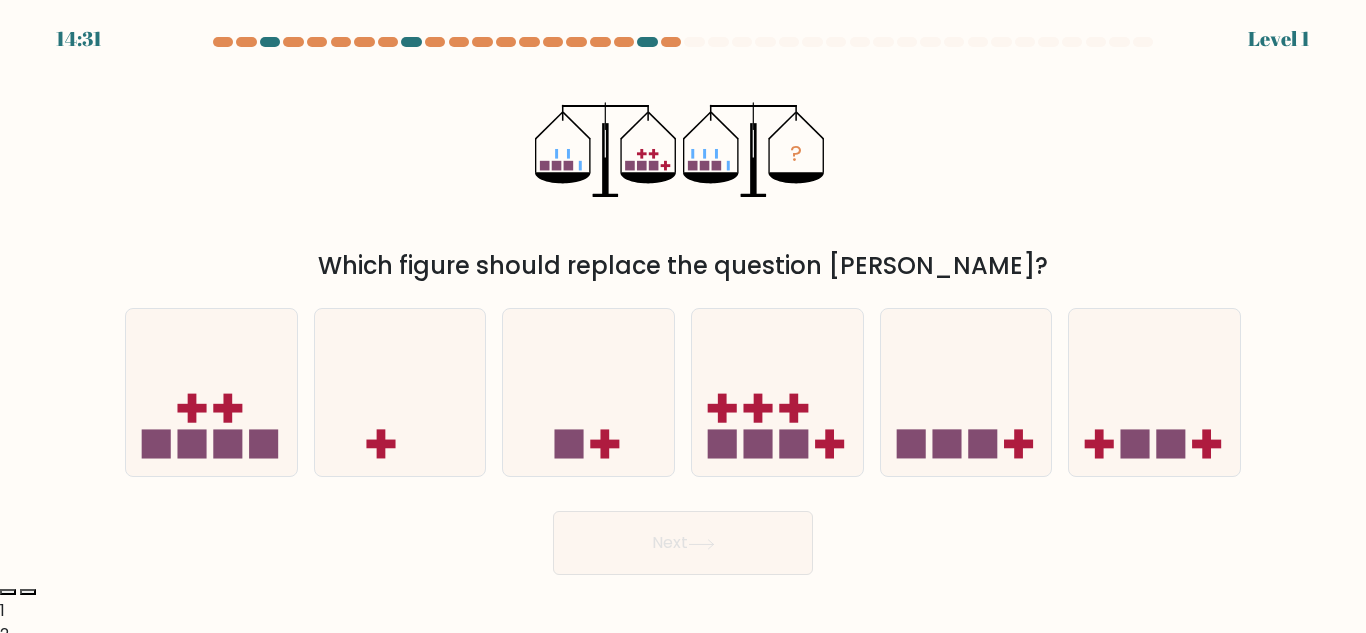 click on "a.
b.
c.
d." at bounding box center (683, 384) 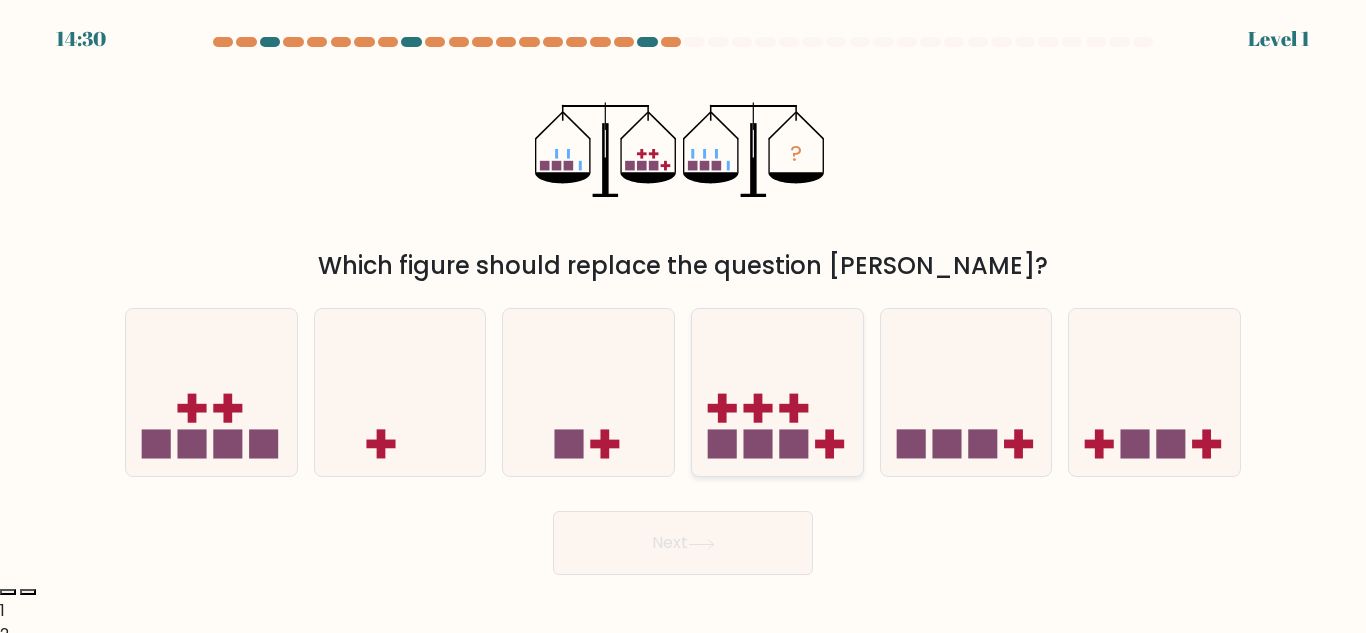 click 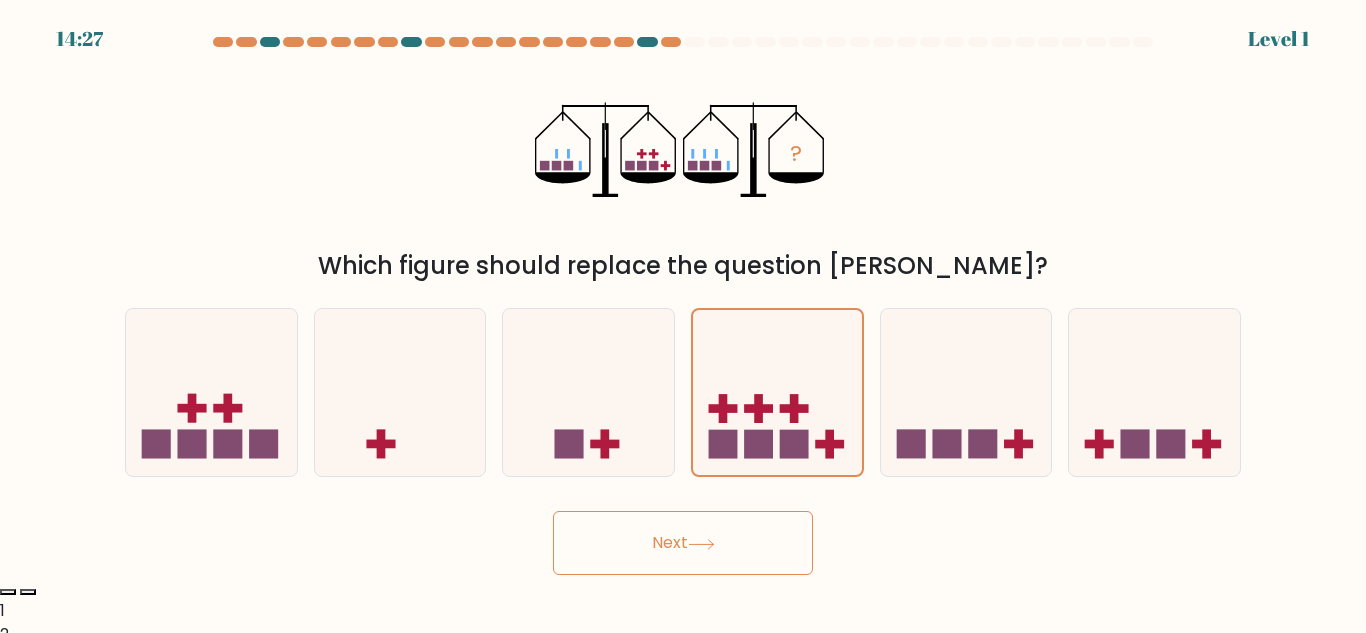 click on "Next" at bounding box center [683, 543] 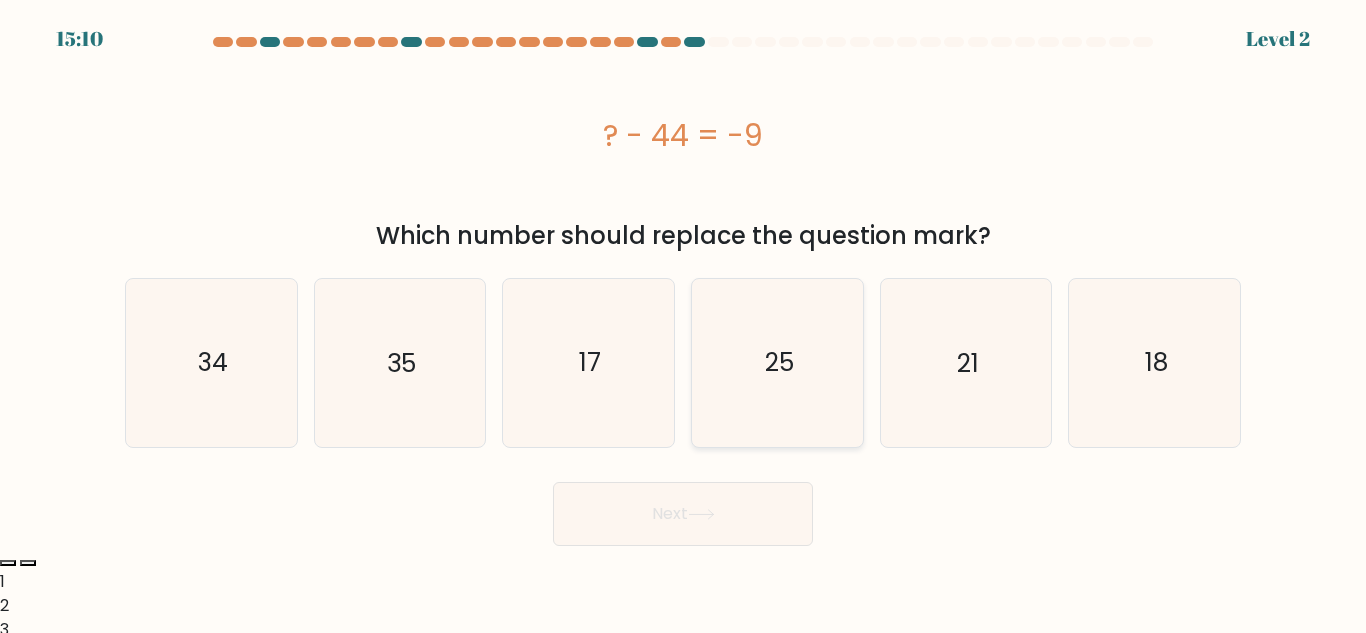 click on "25" 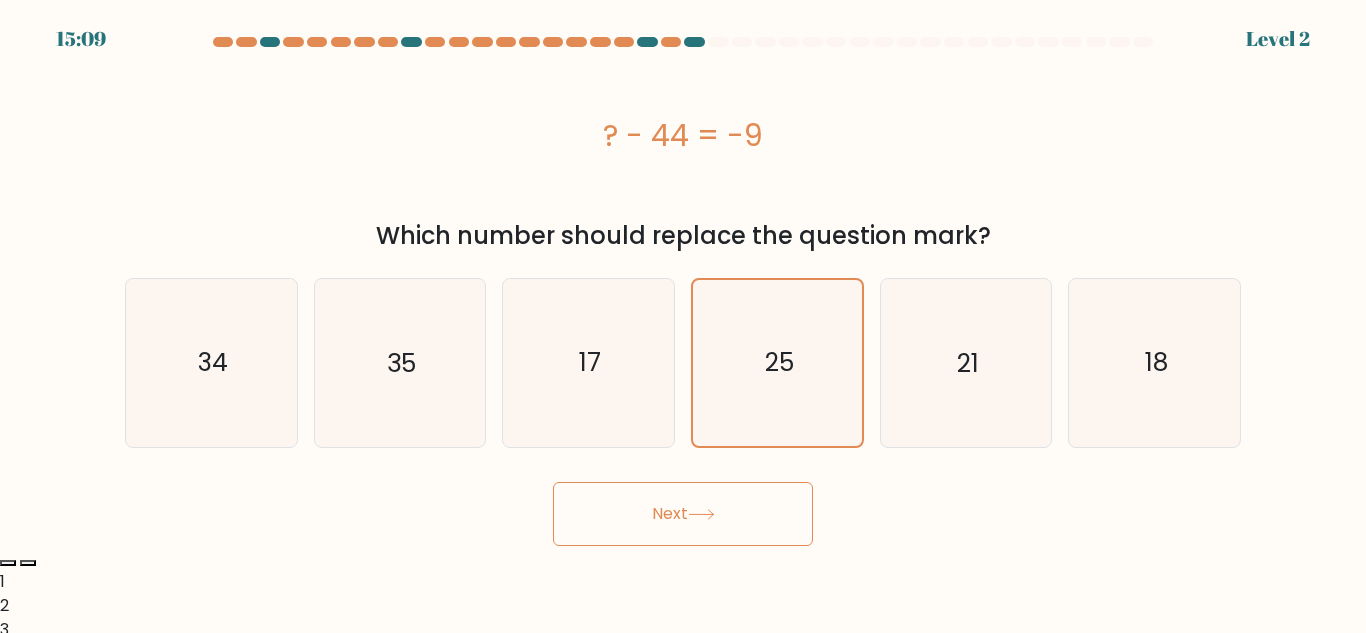 click on "Next" at bounding box center (683, 514) 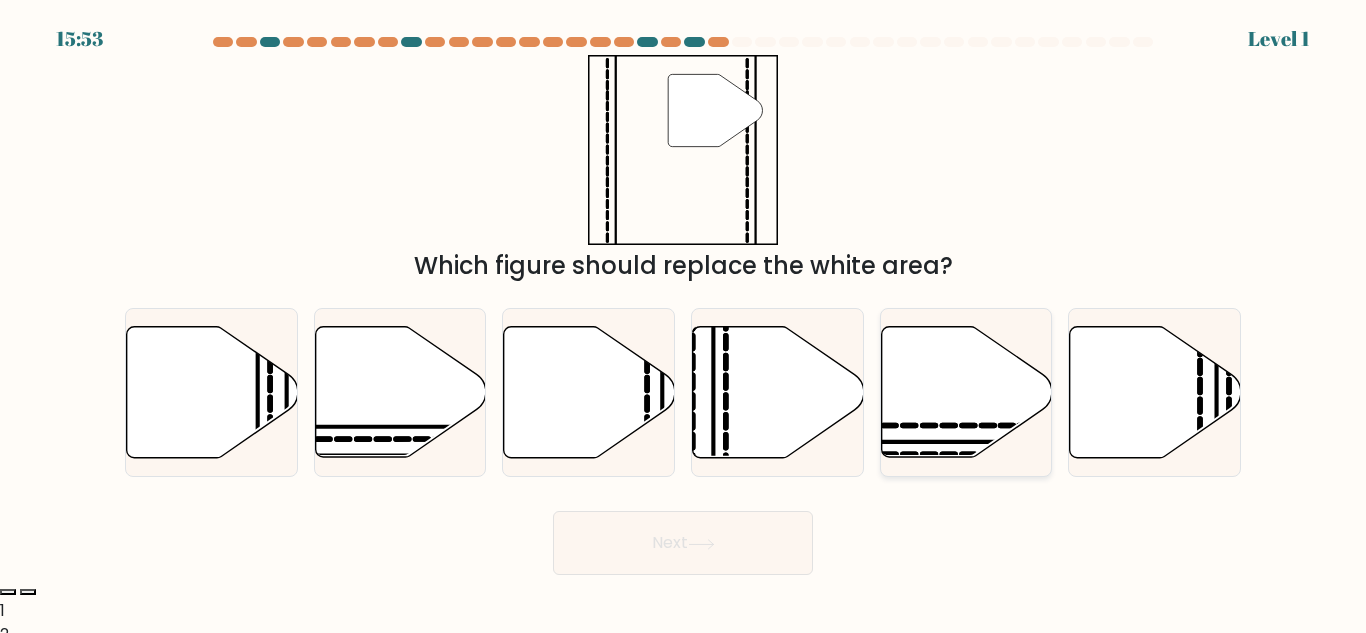 click 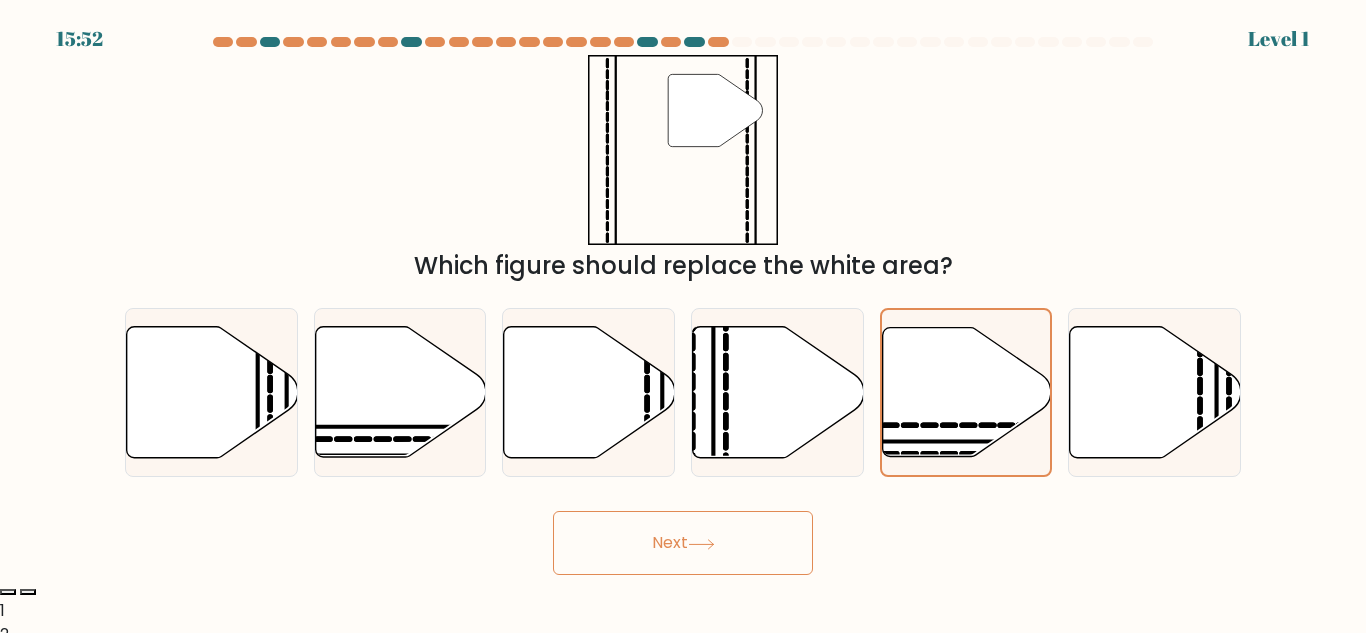 click on "Next" at bounding box center [683, 543] 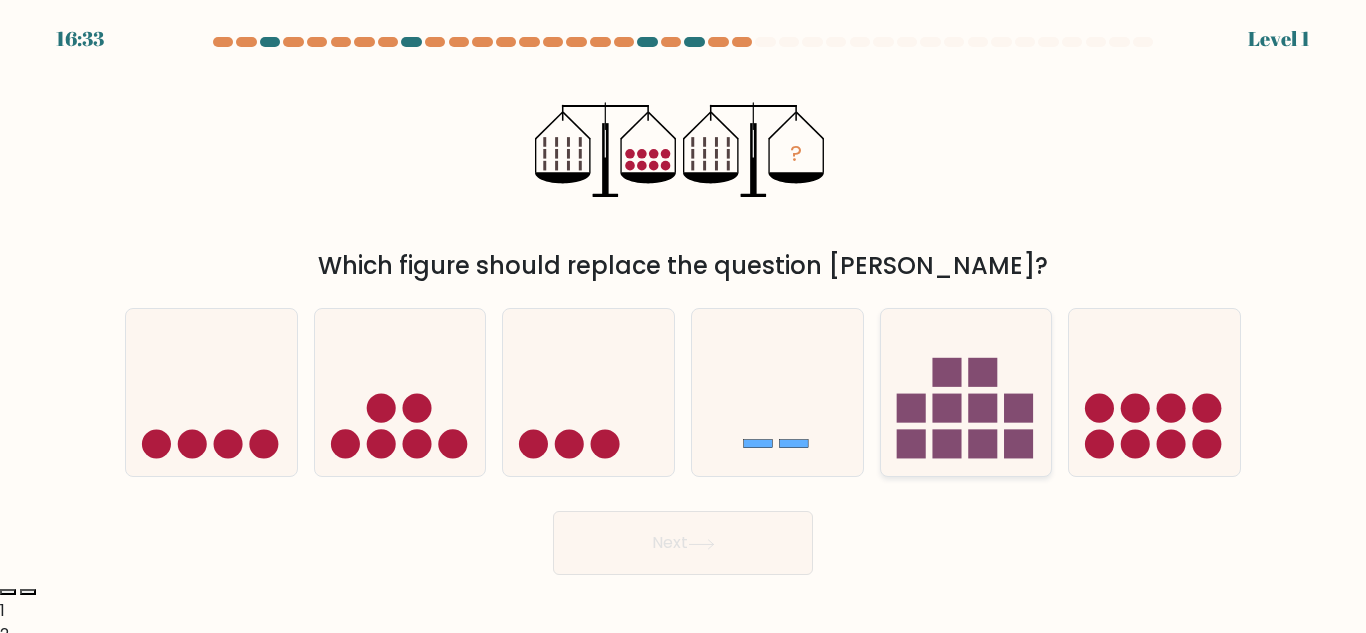 click 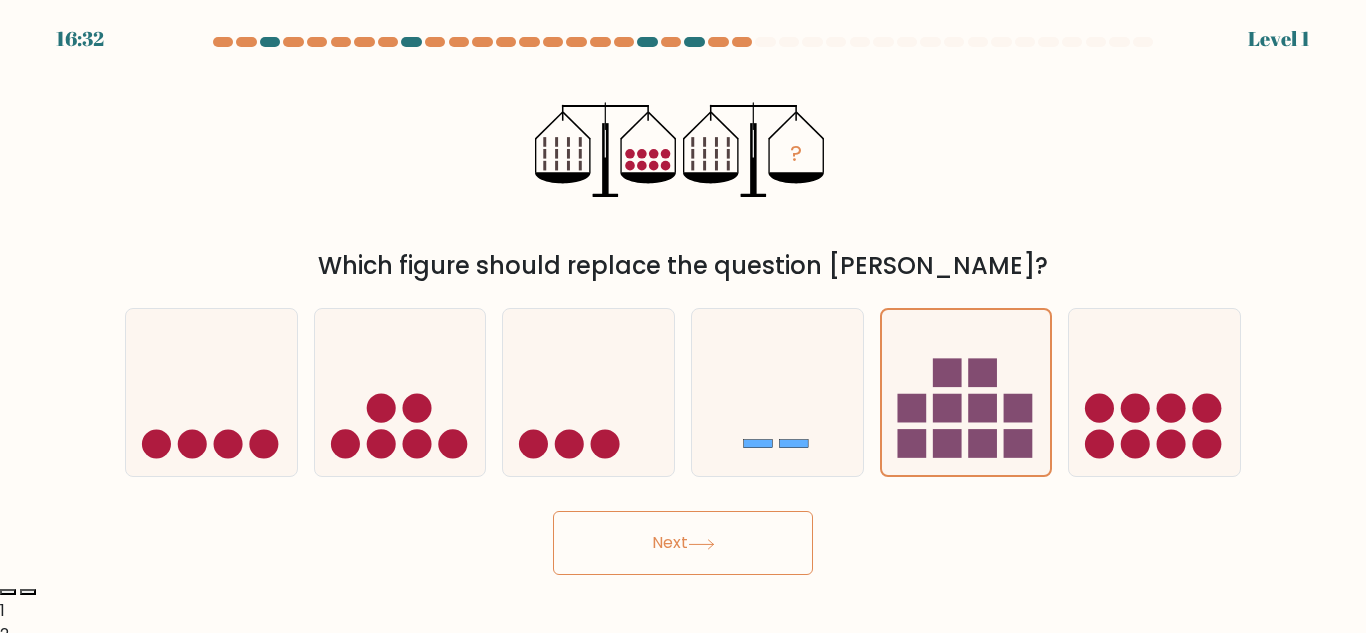click on "16:32
Level 1" at bounding box center (683, 443) 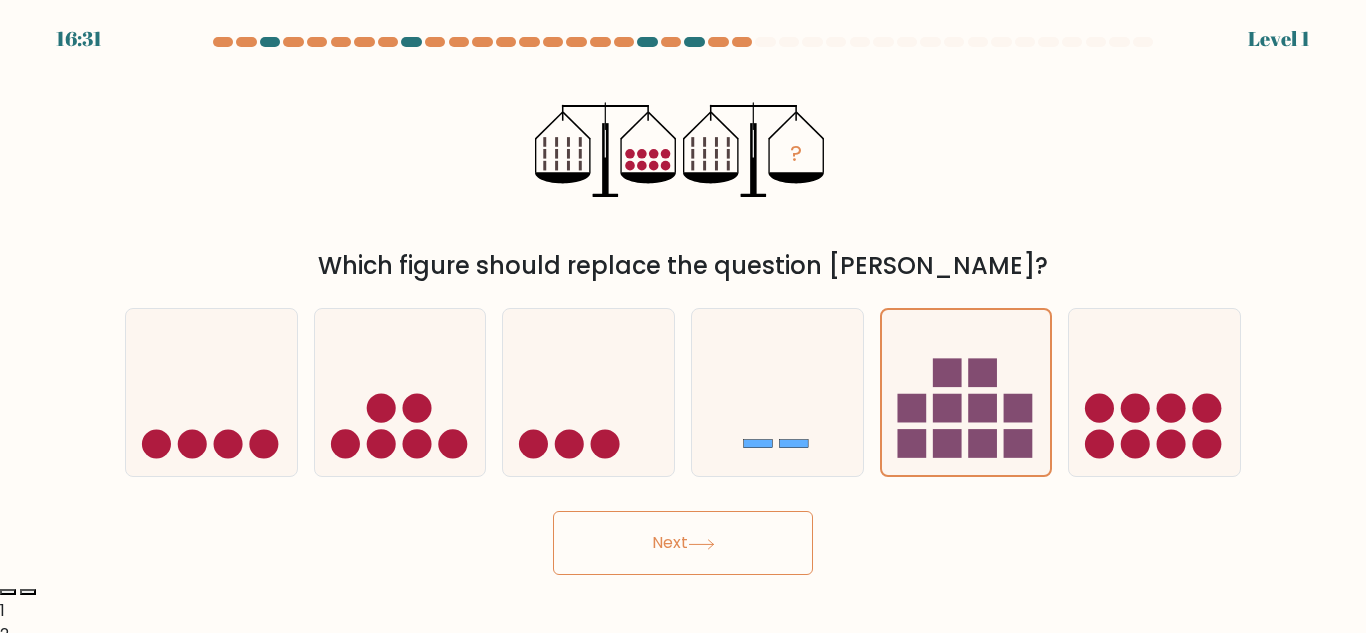 click on "Next" at bounding box center [683, 543] 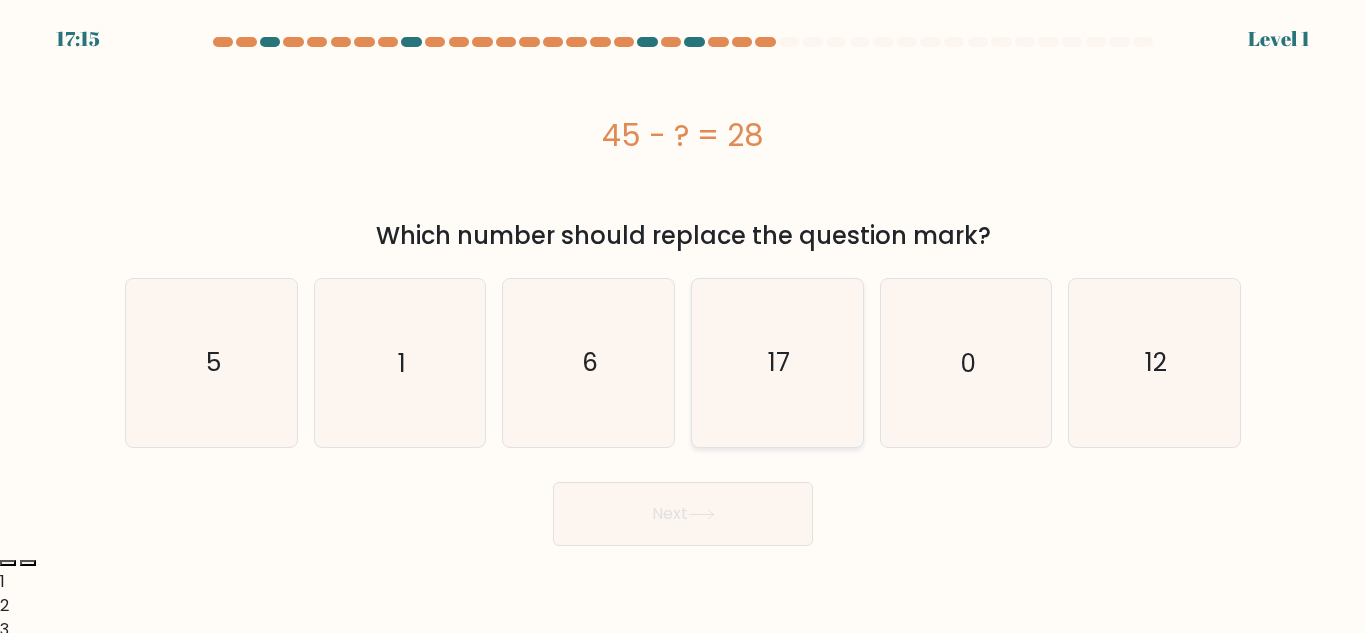 click on "17" 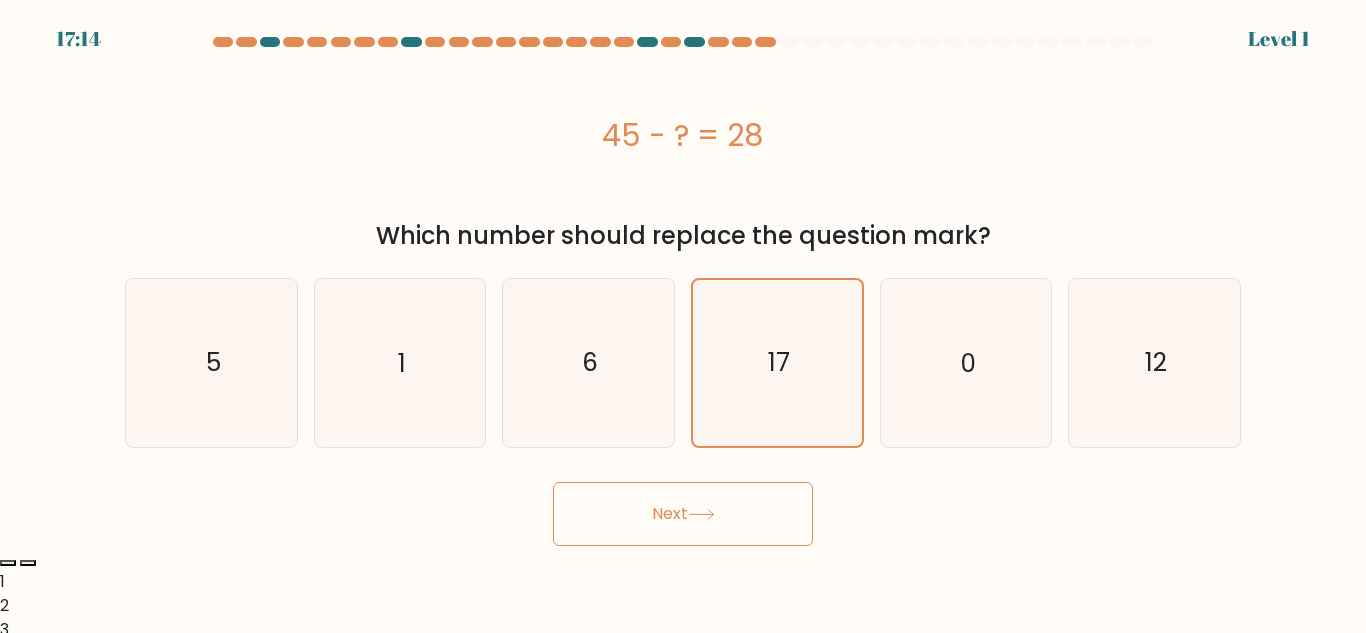 click on "Next" at bounding box center (683, 514) 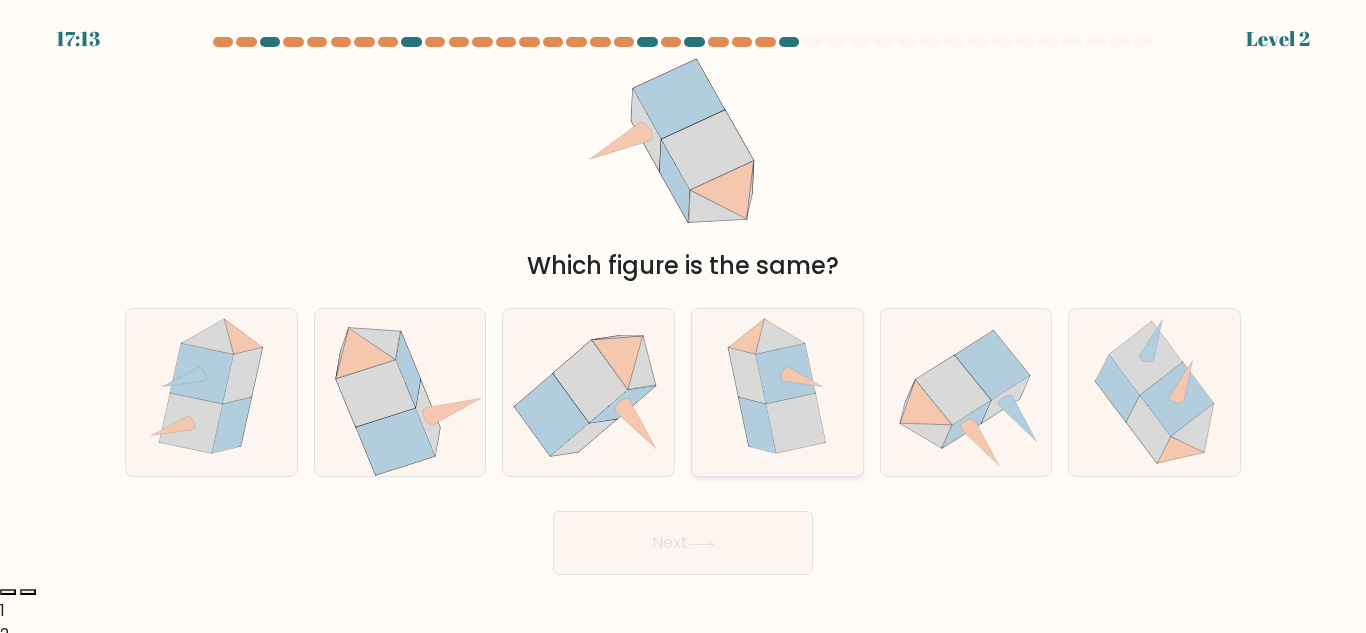 click 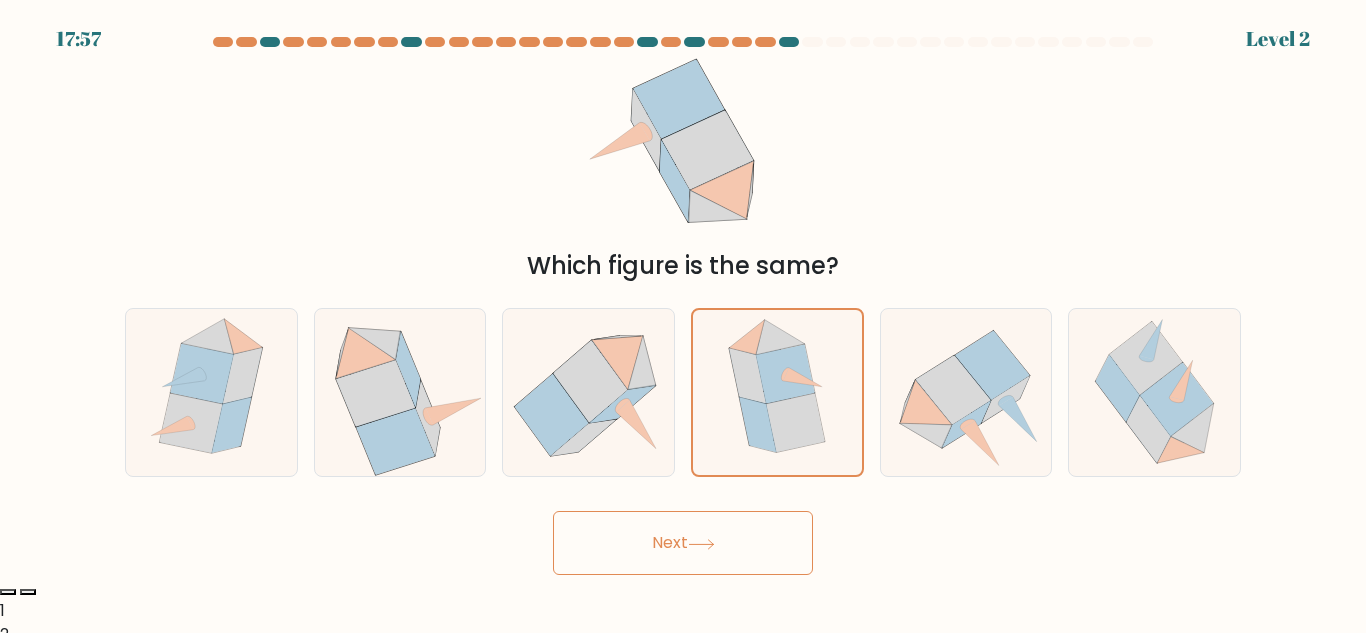 click on "17:57
Level 2" at bounding box center [683, 443] 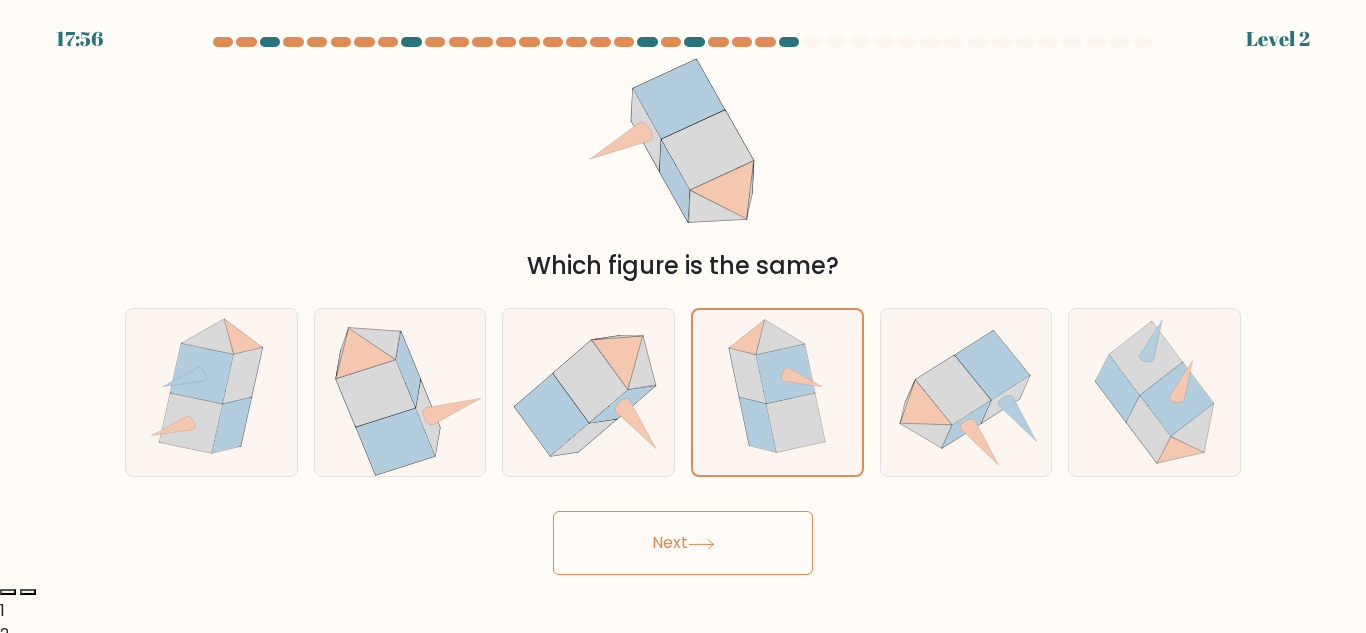 click on "Next" at bounding box center [683, 543] 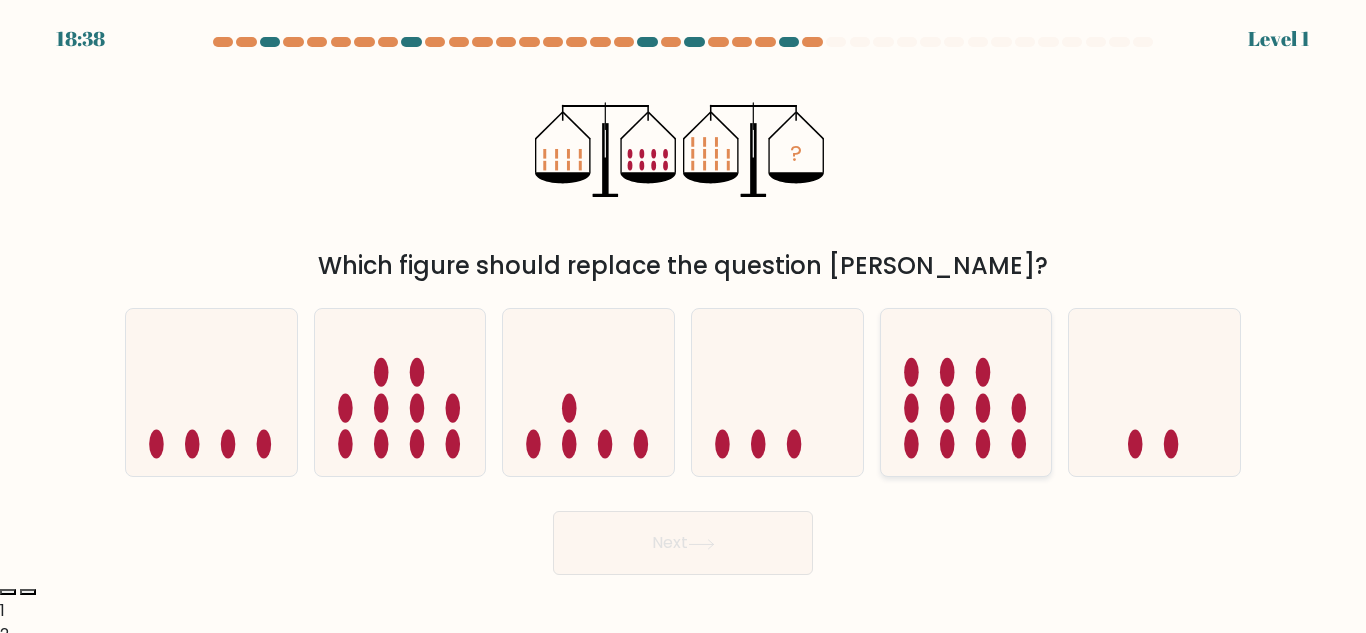 click 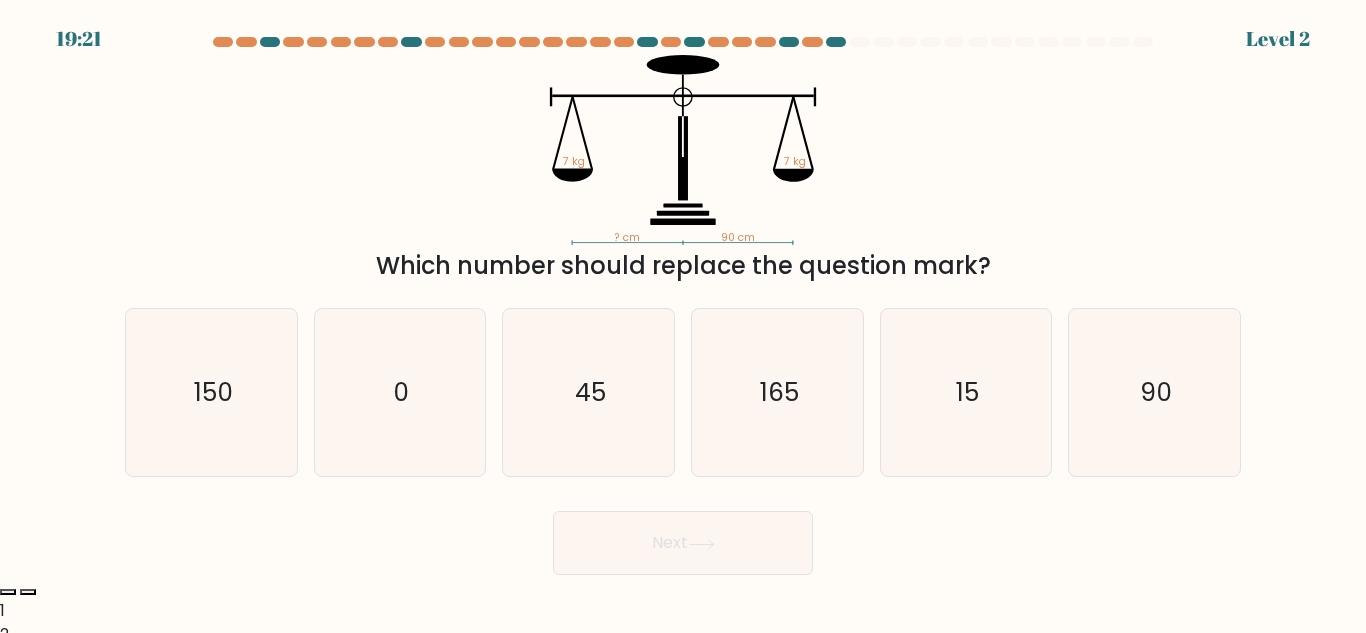 click at bounding box center (683, 306) 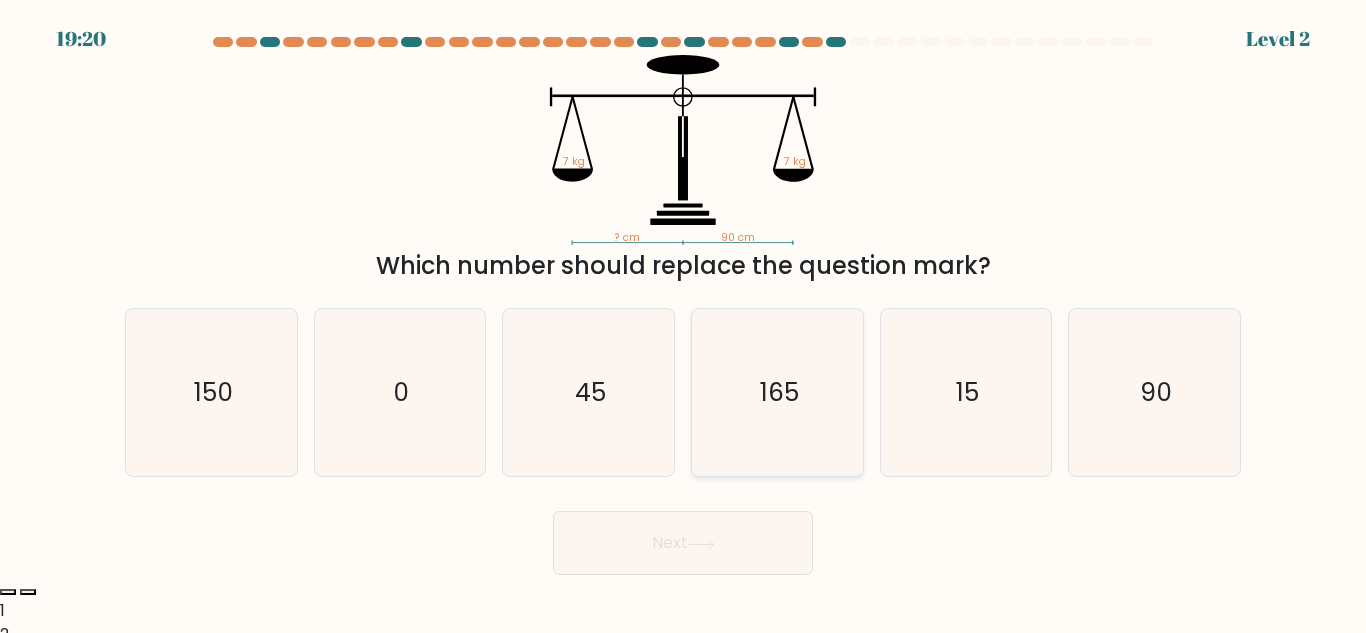 click on "165" 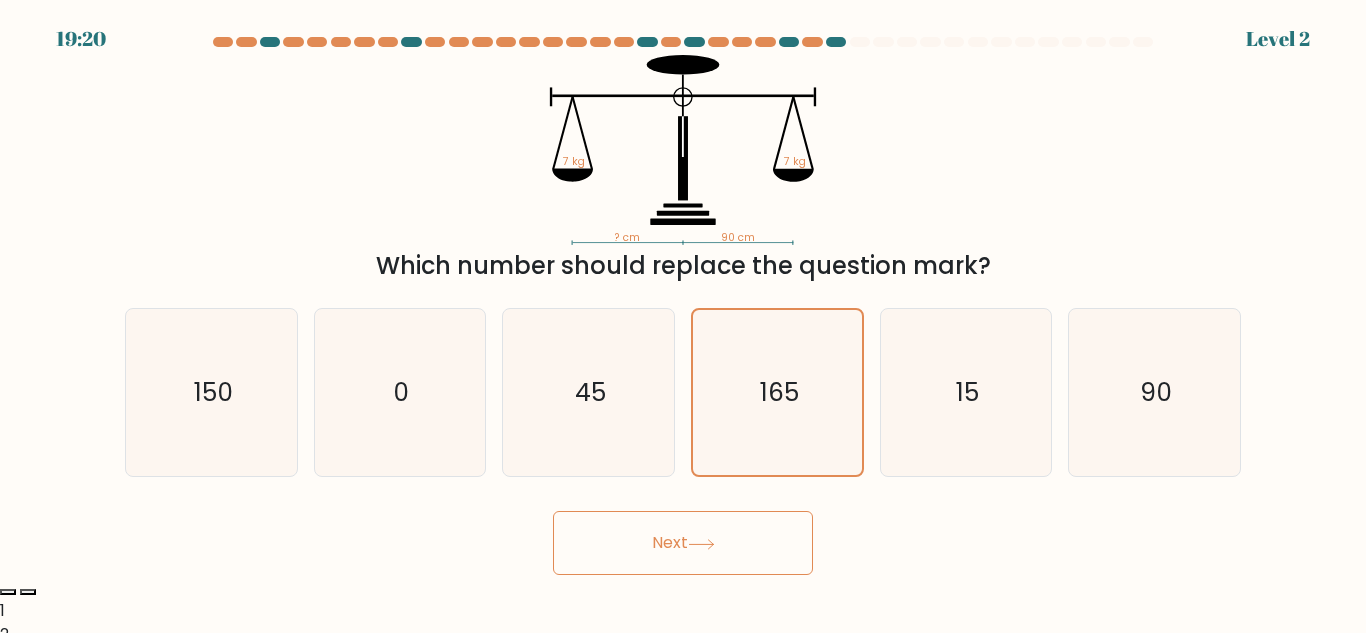 click on "Next" at bounding box center (683, 543) 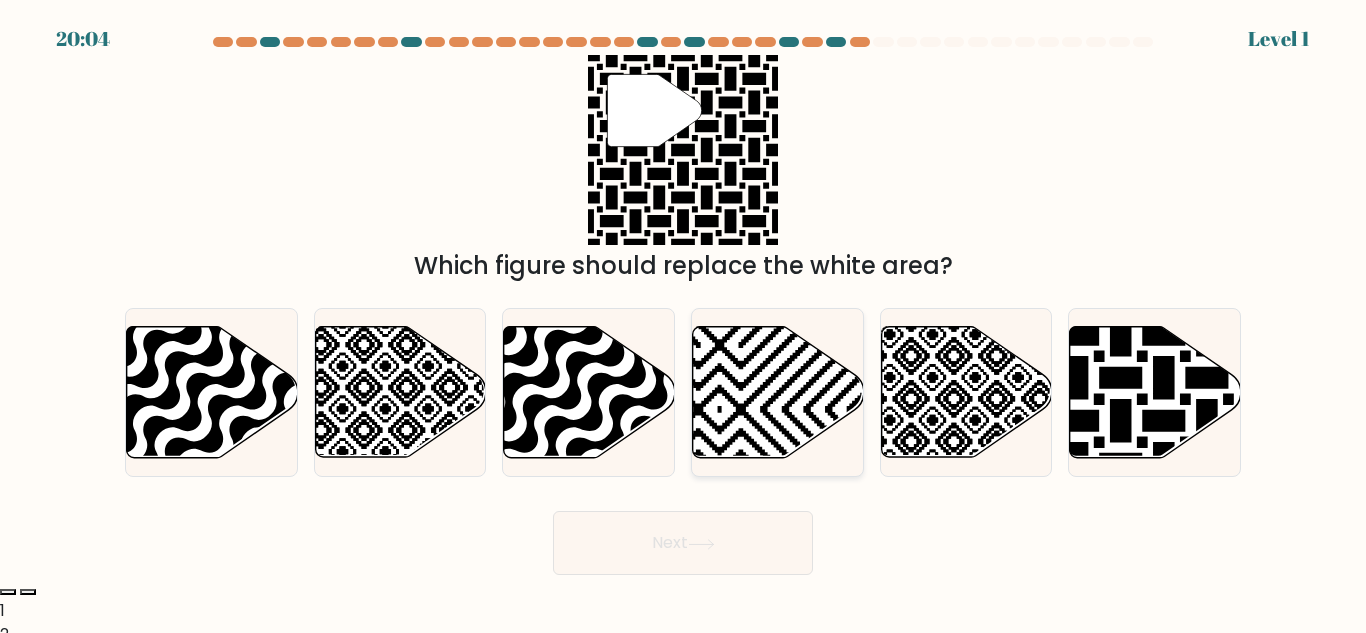 click 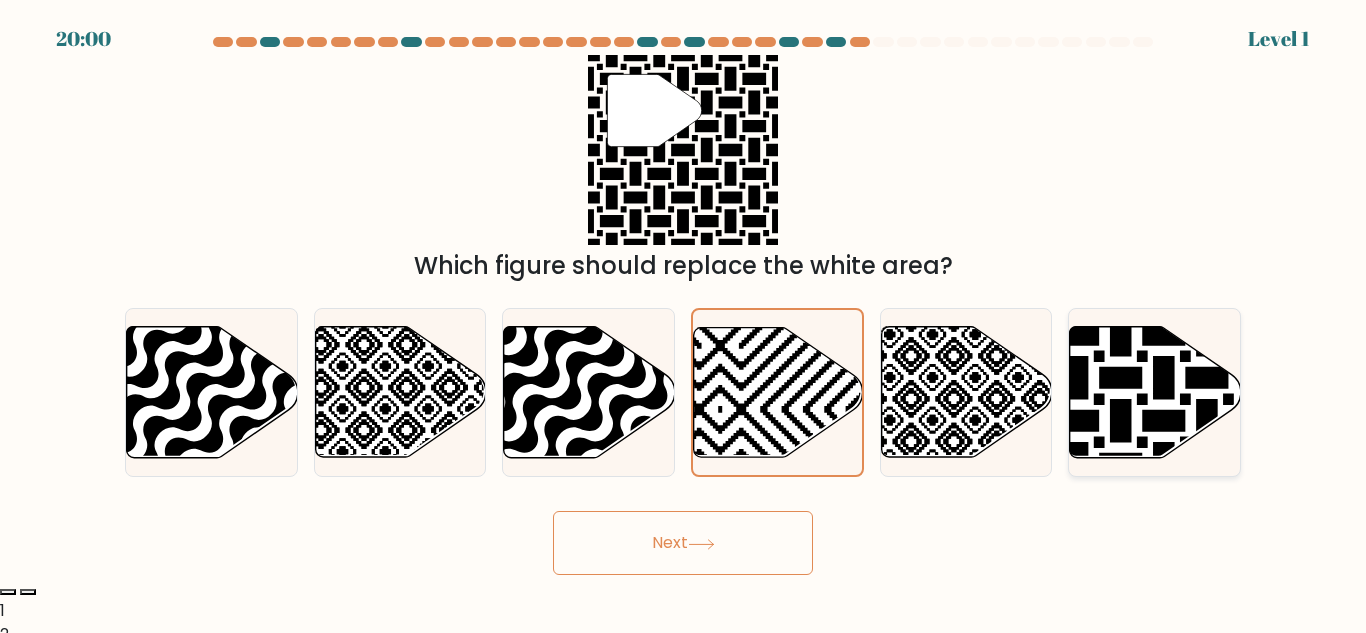 click 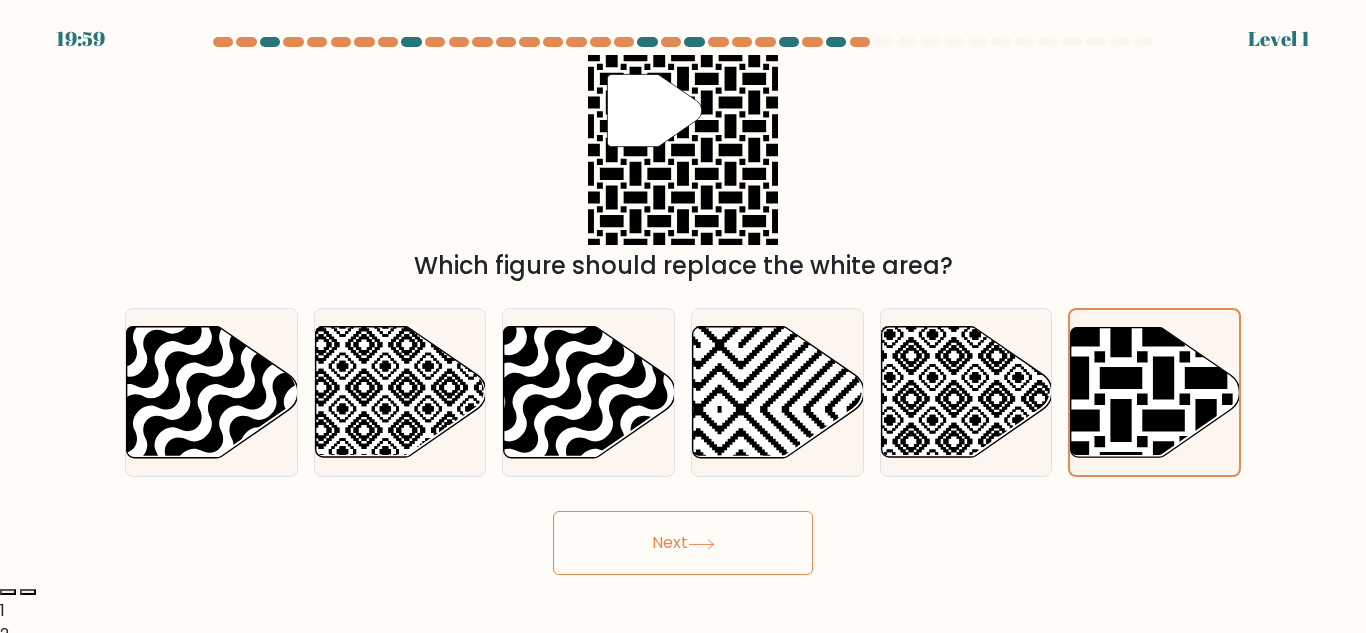 click on "Next" at bounding box center [683, 543] 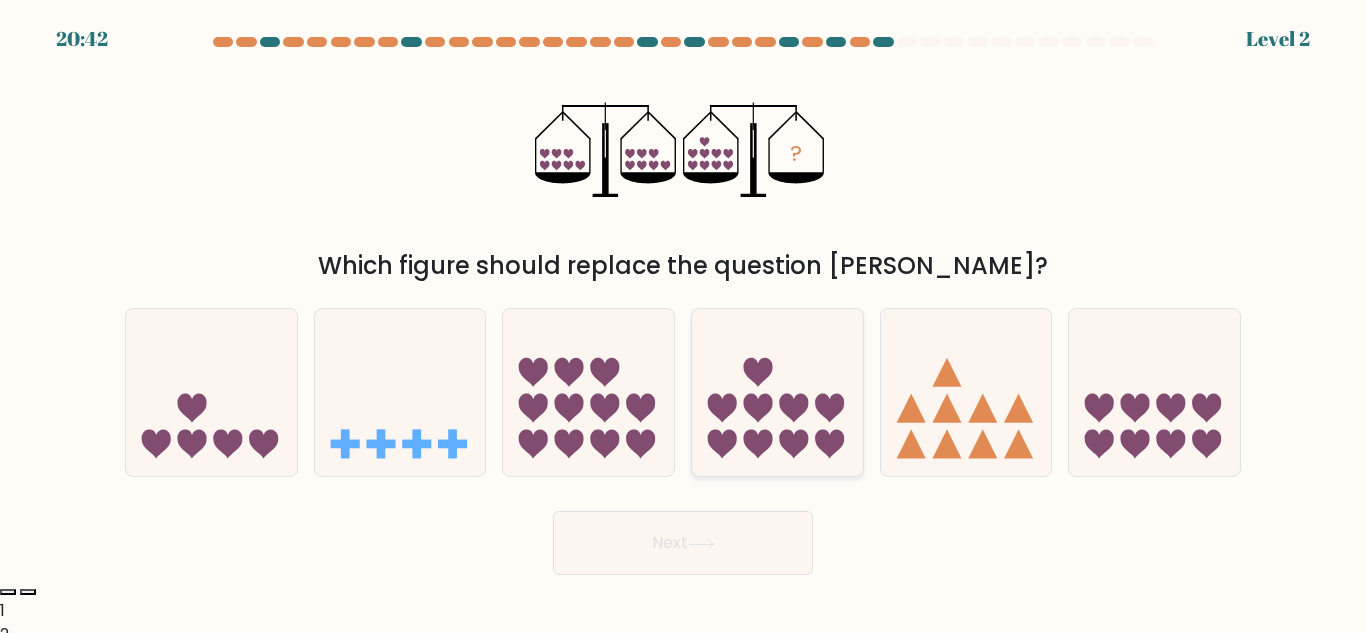 click 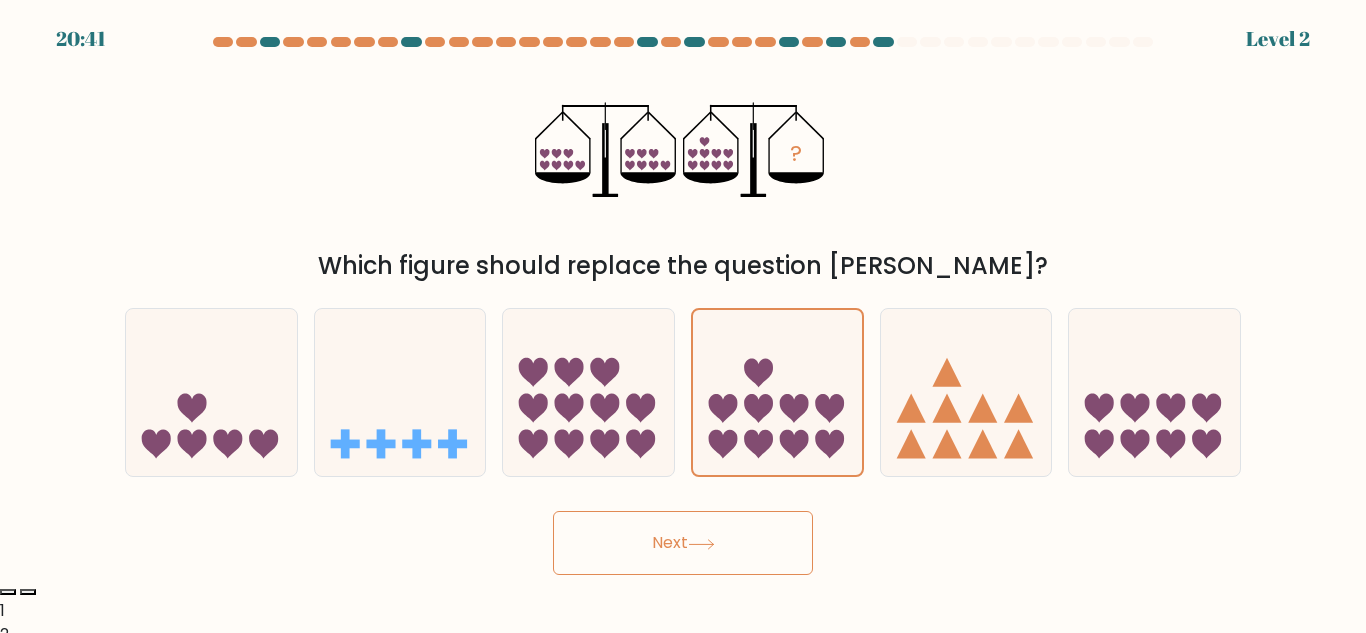 click on "Next" at bounding box center (683, 543) 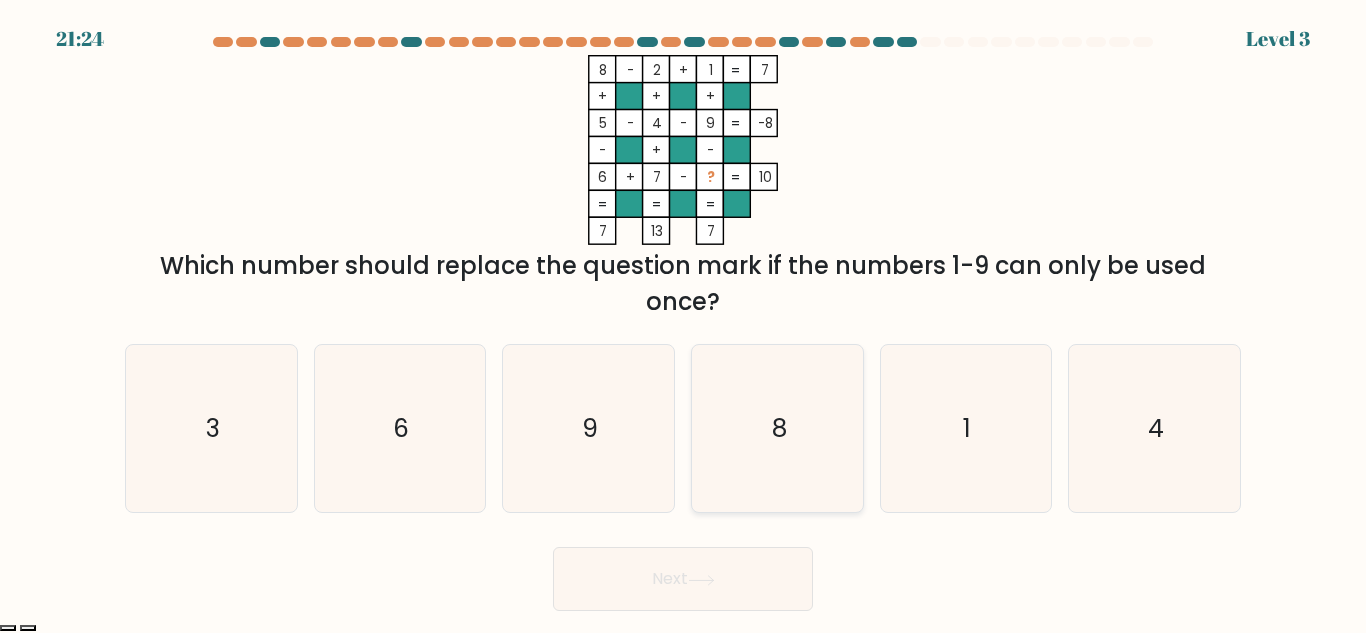 click on "8" 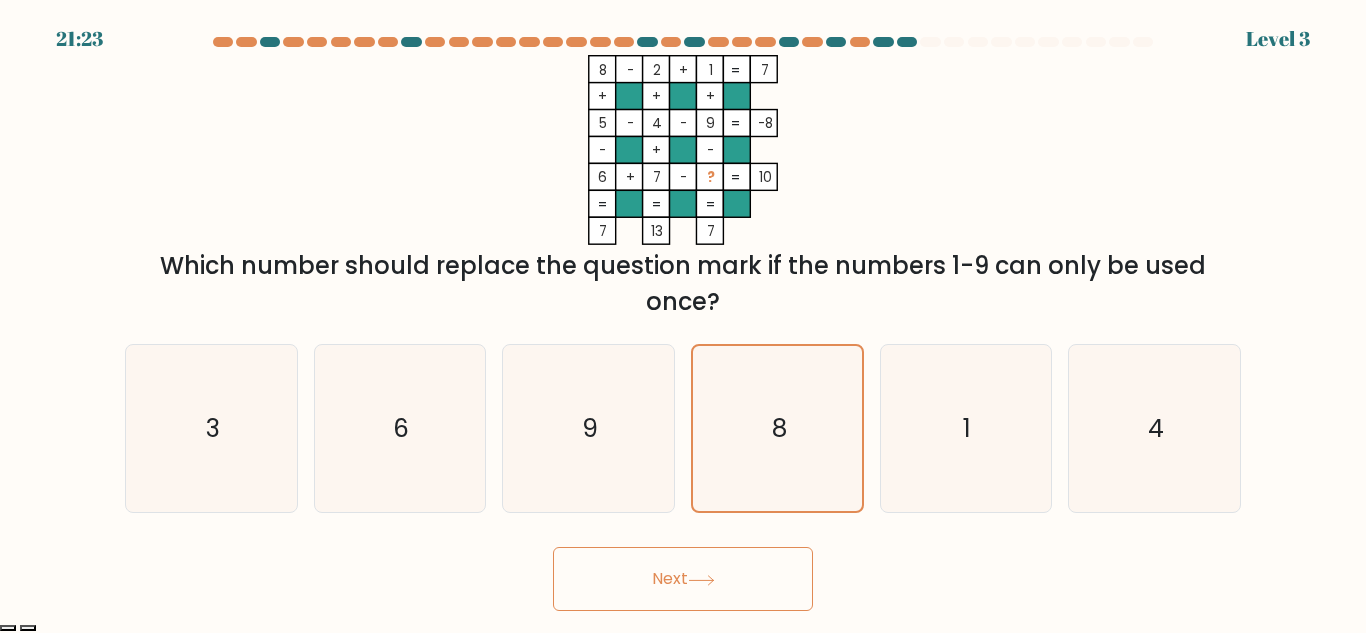 click on "Next" at bounding box center [683, 579] 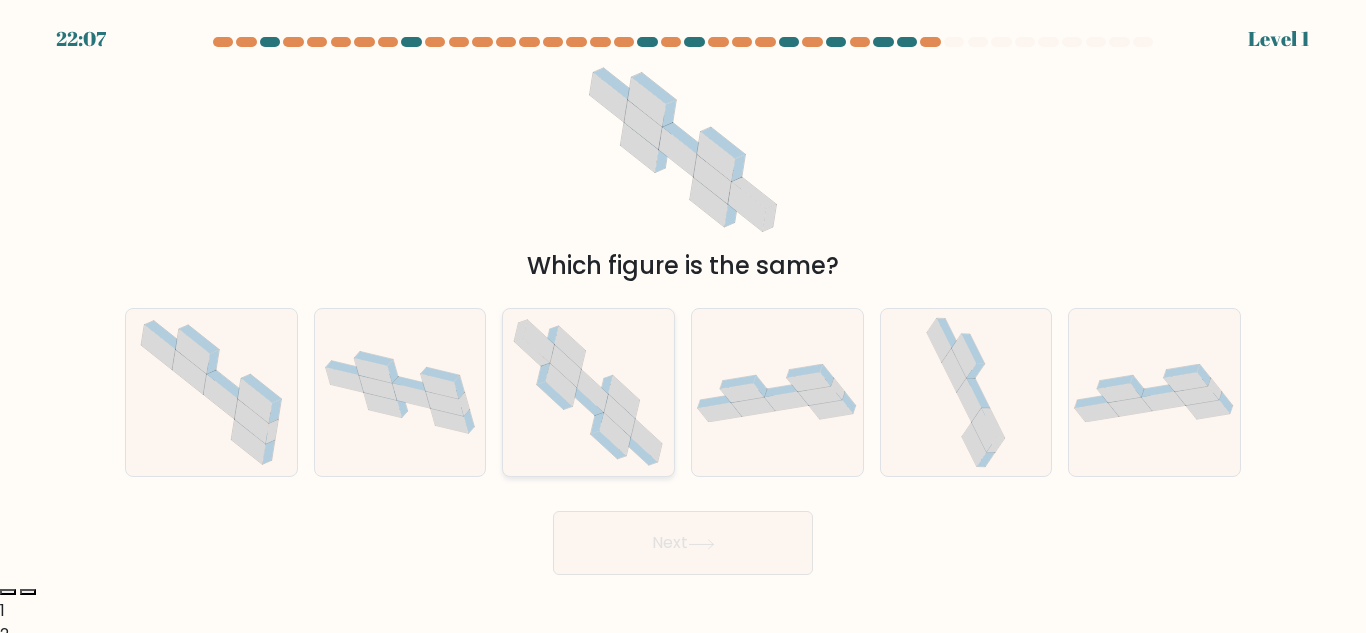 click 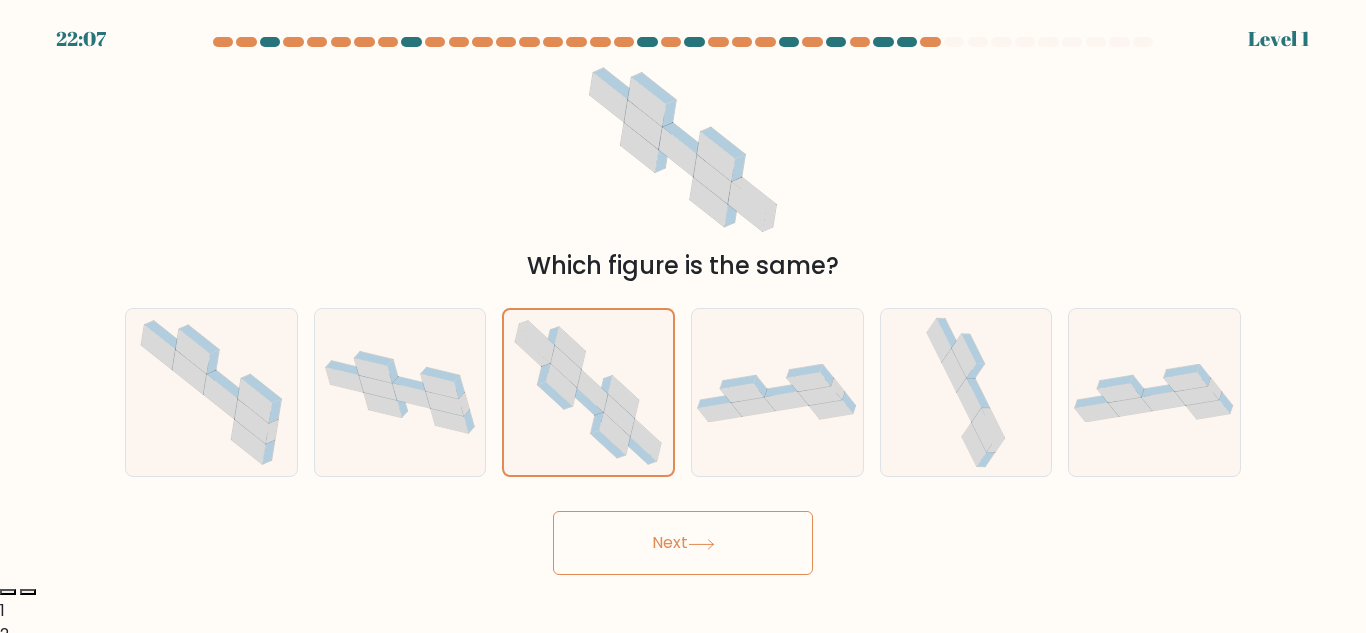 click on "Next" at bounding box center [683, 543] 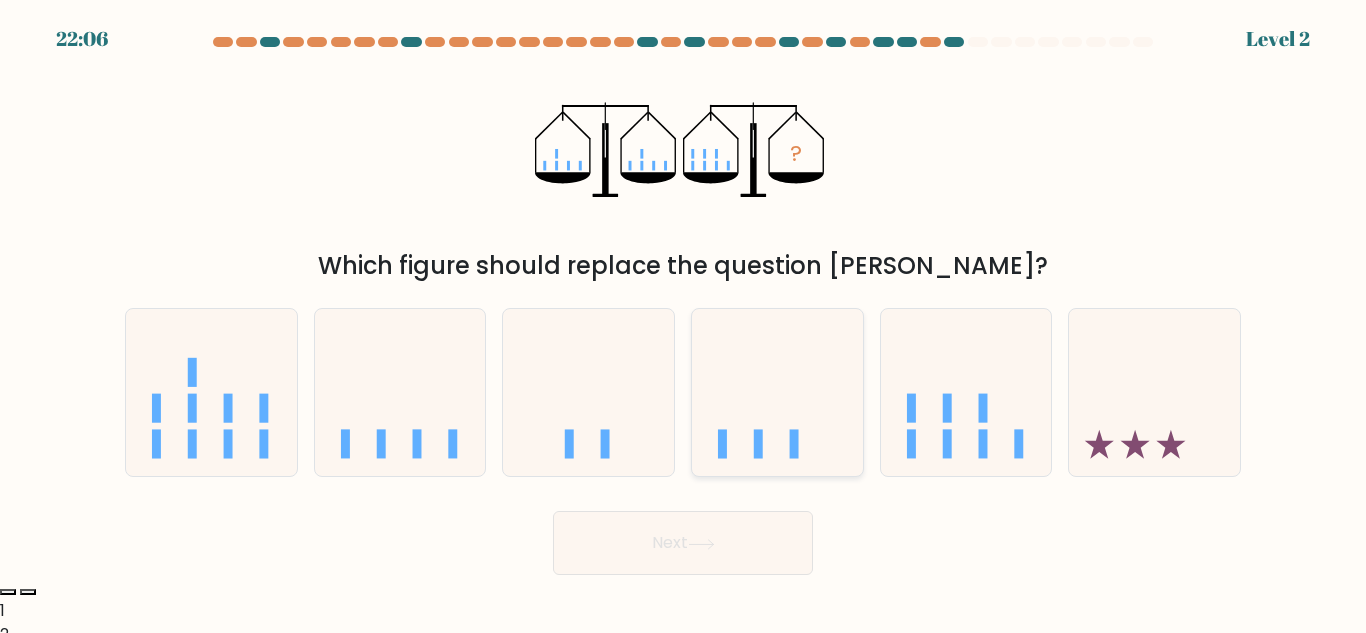 click 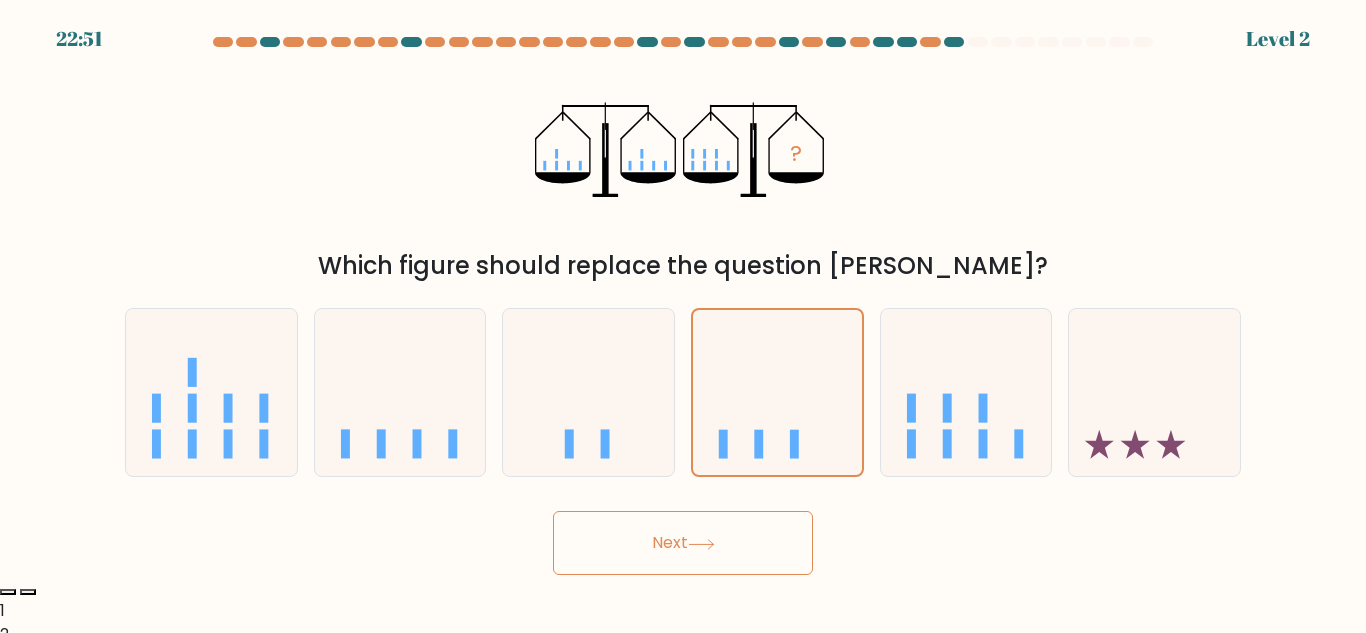 click on "Next" at bounding box center [683, 543] 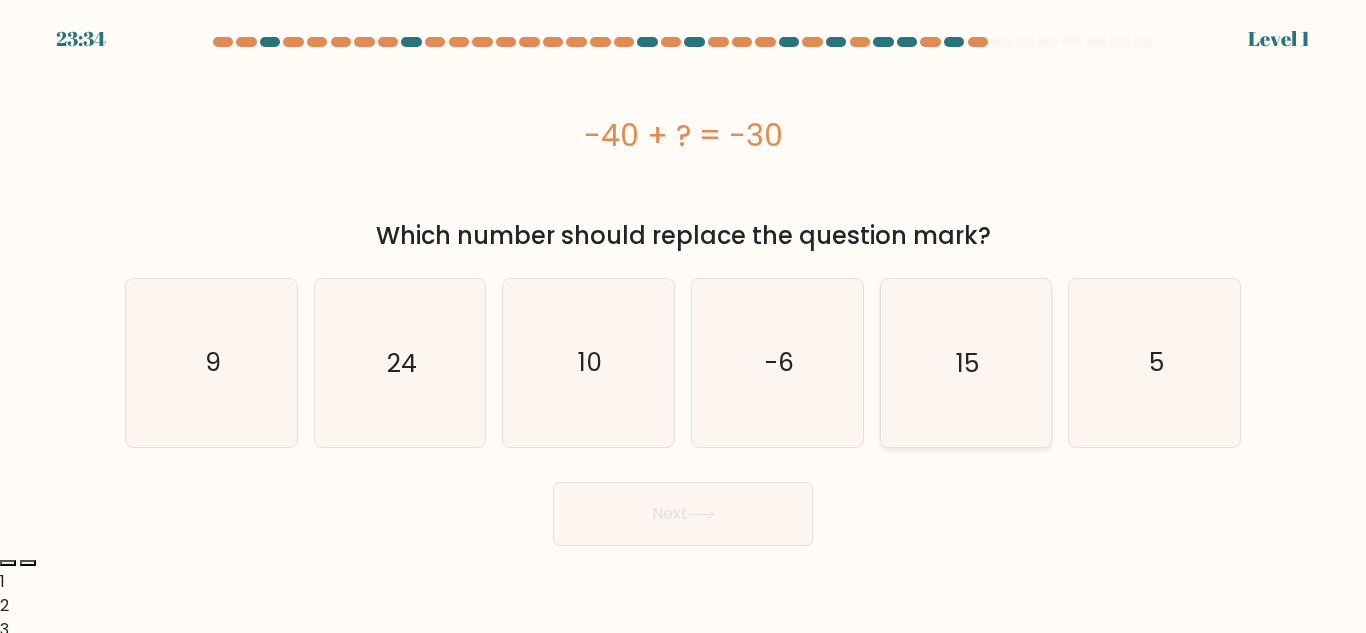 click on "15" 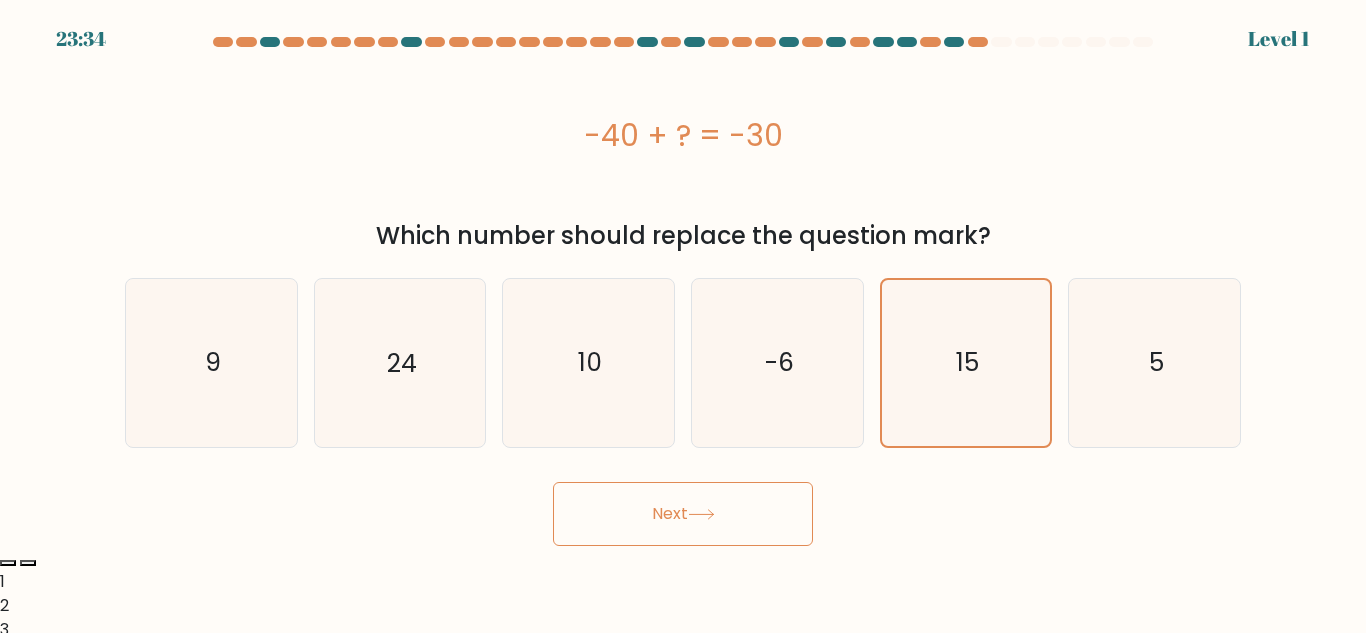 click on "Next" at bounding box center (683, 514) 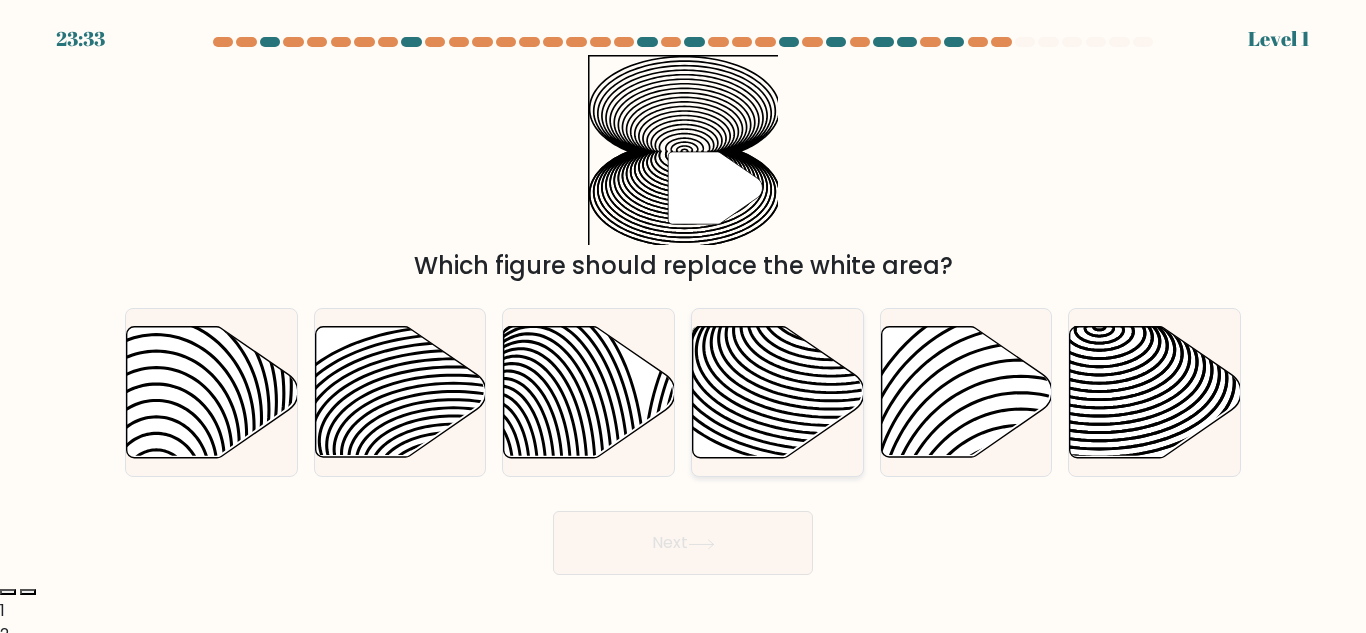 click 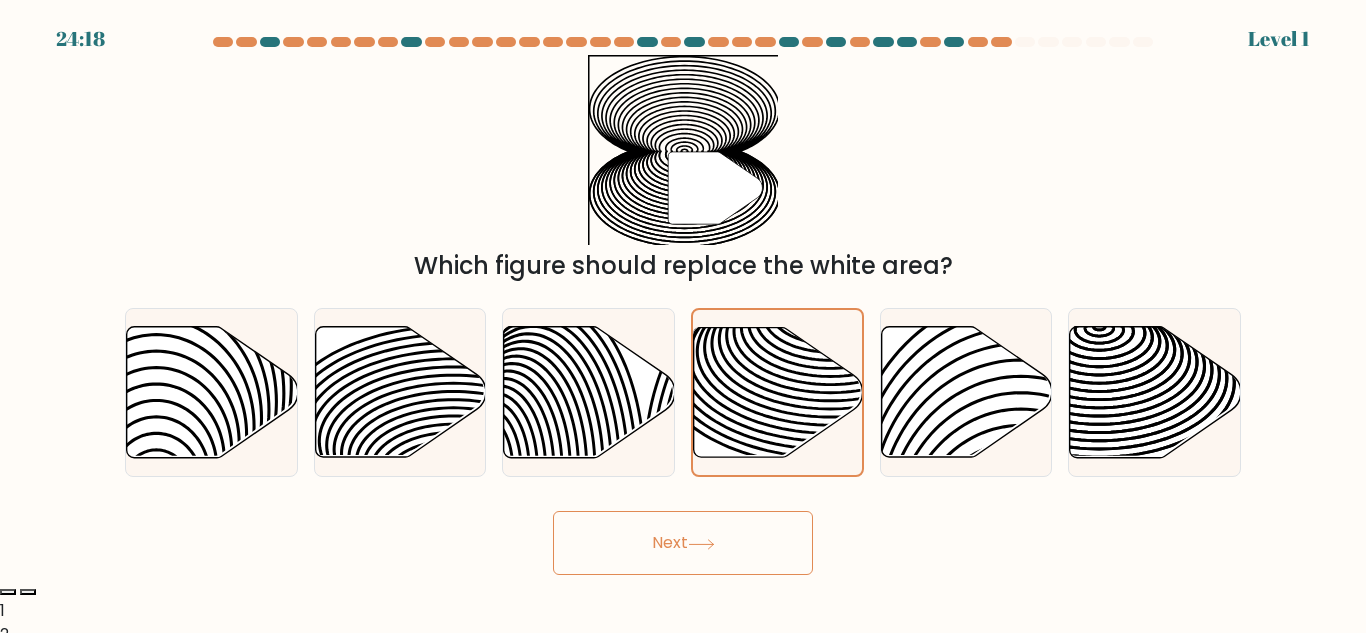 click on "Next" at bounding box center [683, 543] 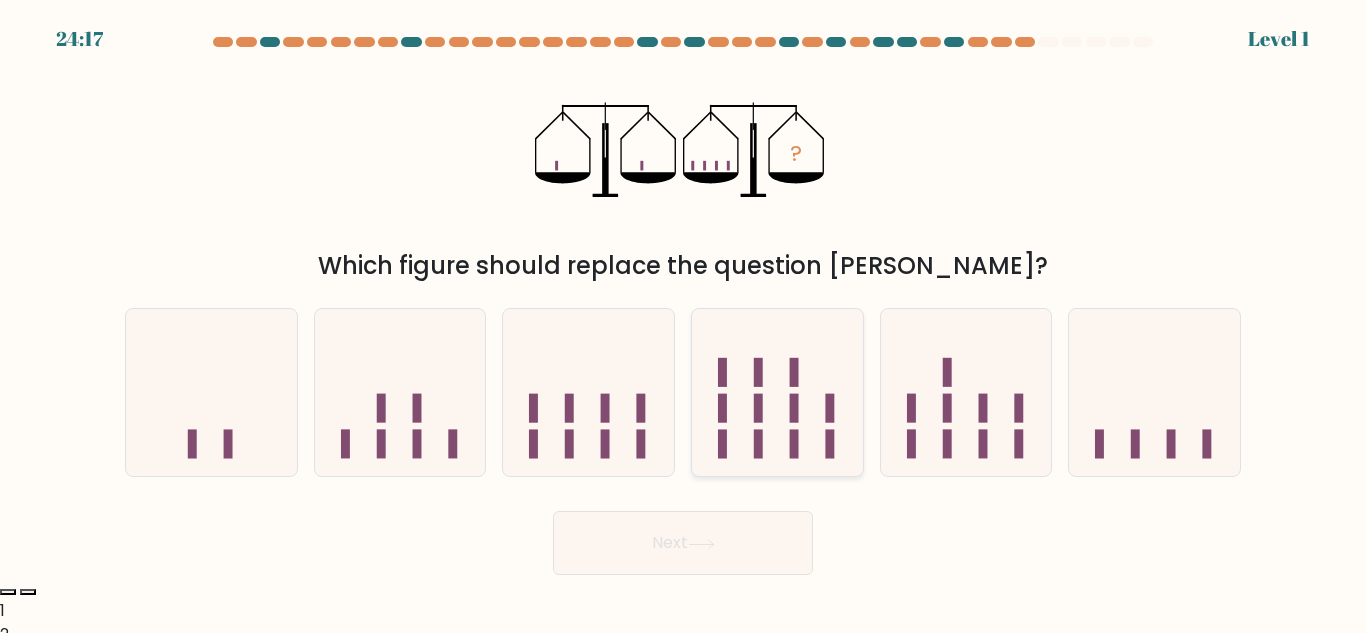 click 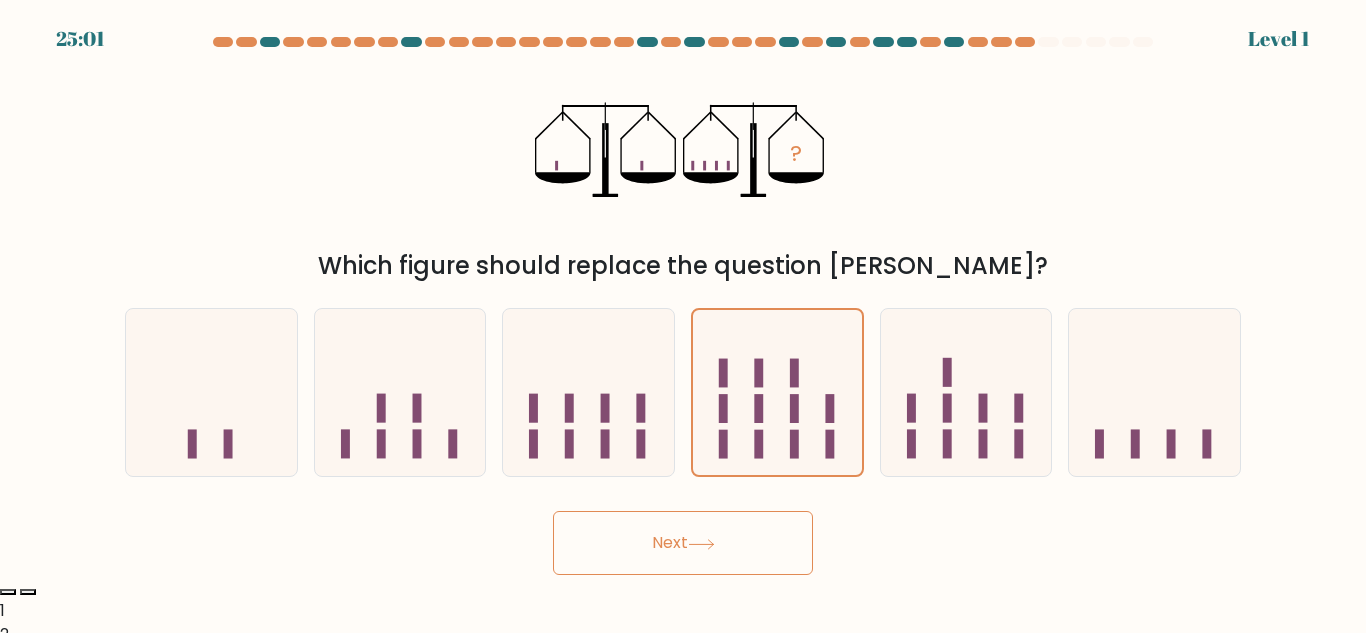 click on "Next" at bounding box center (683, 543) 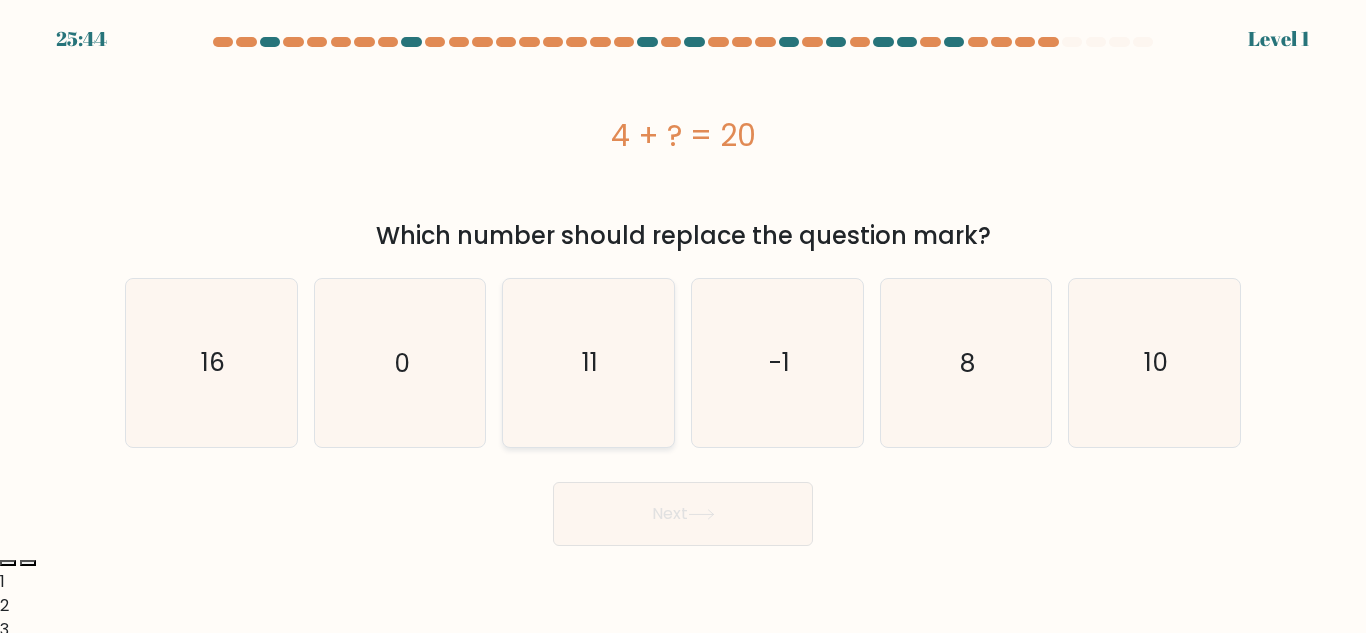 click on "11" 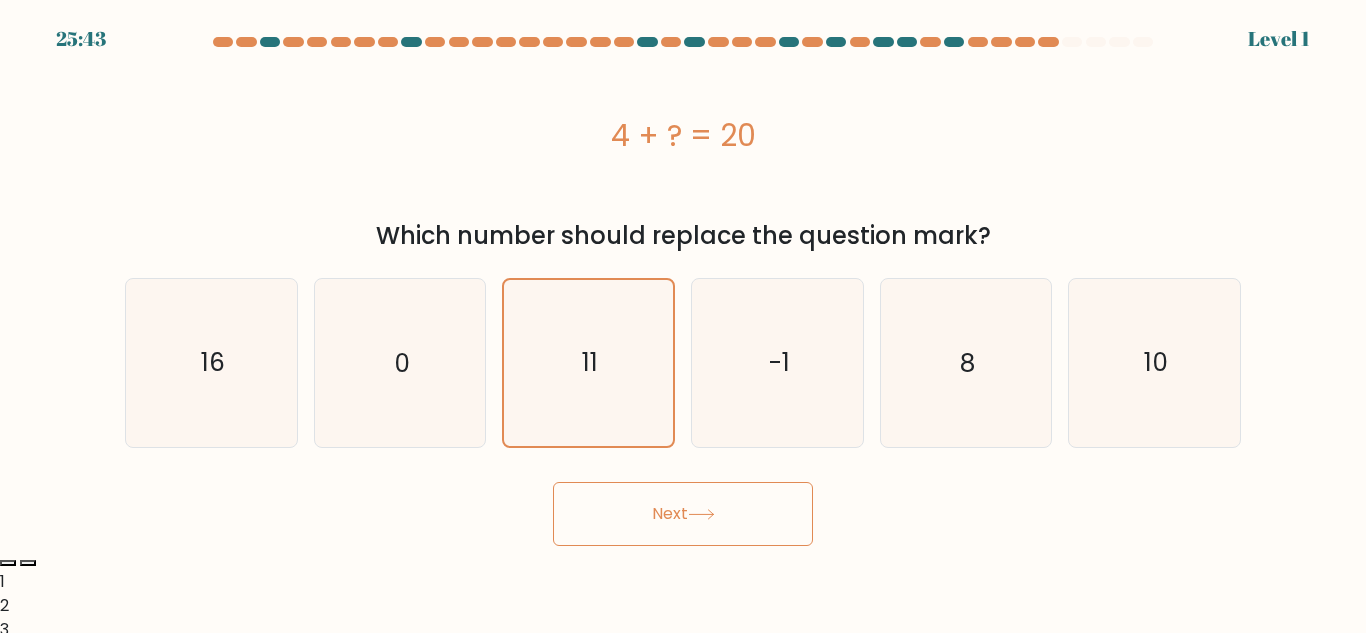click on "Next" at bounding box center (683, 514) 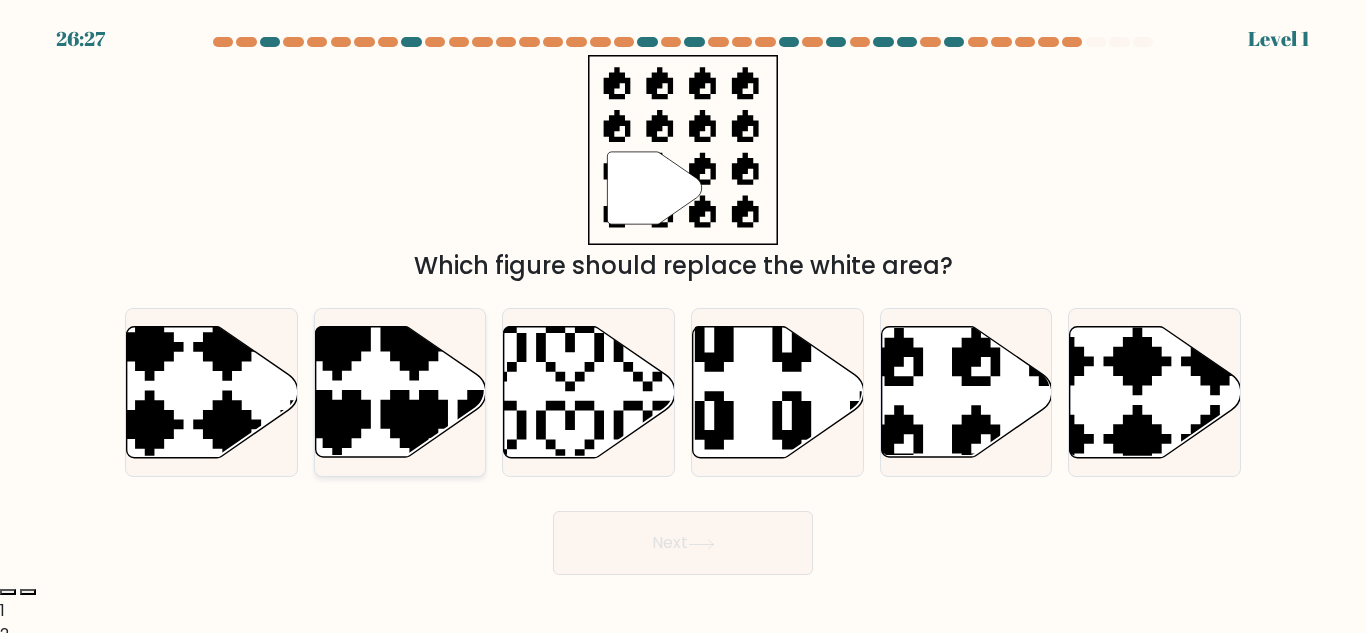 click 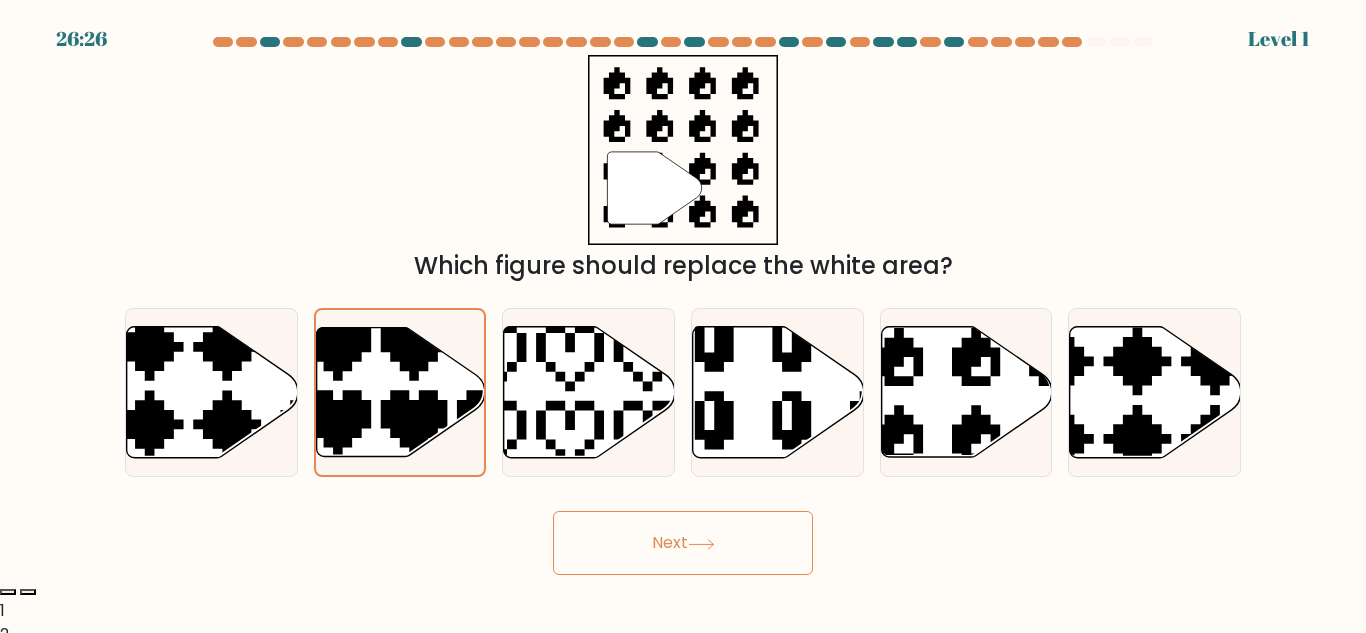 click on "Next" at bounding box center (683, 543) 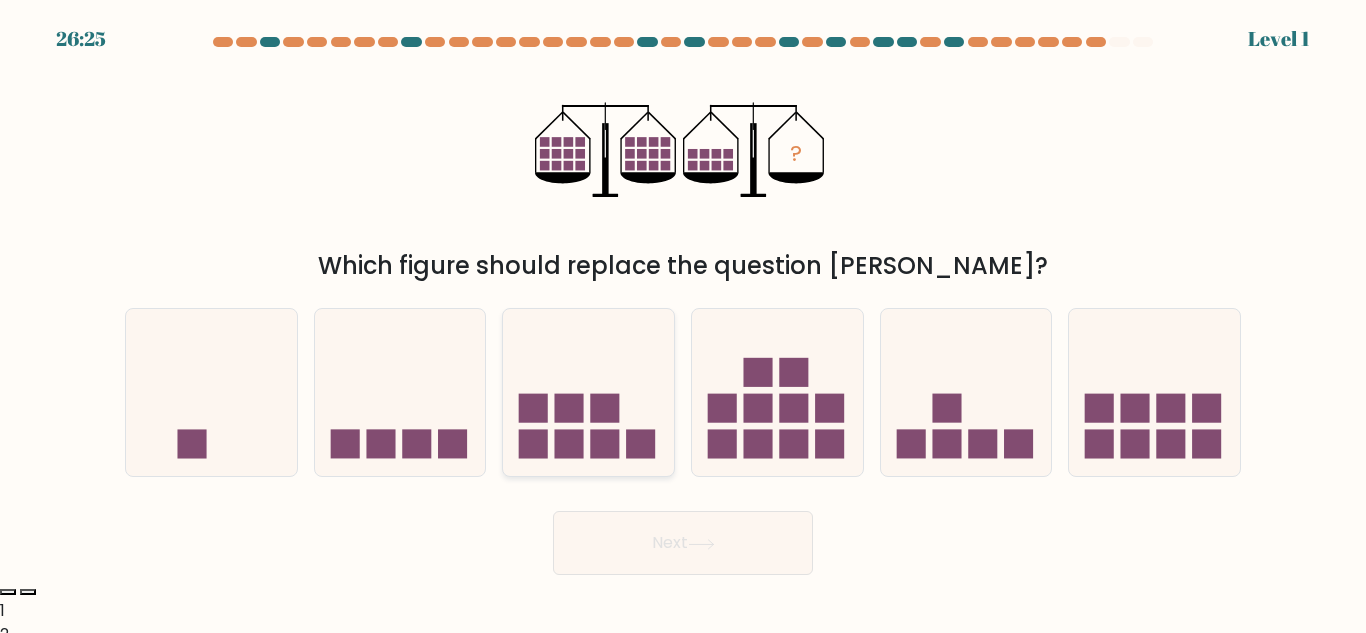 click 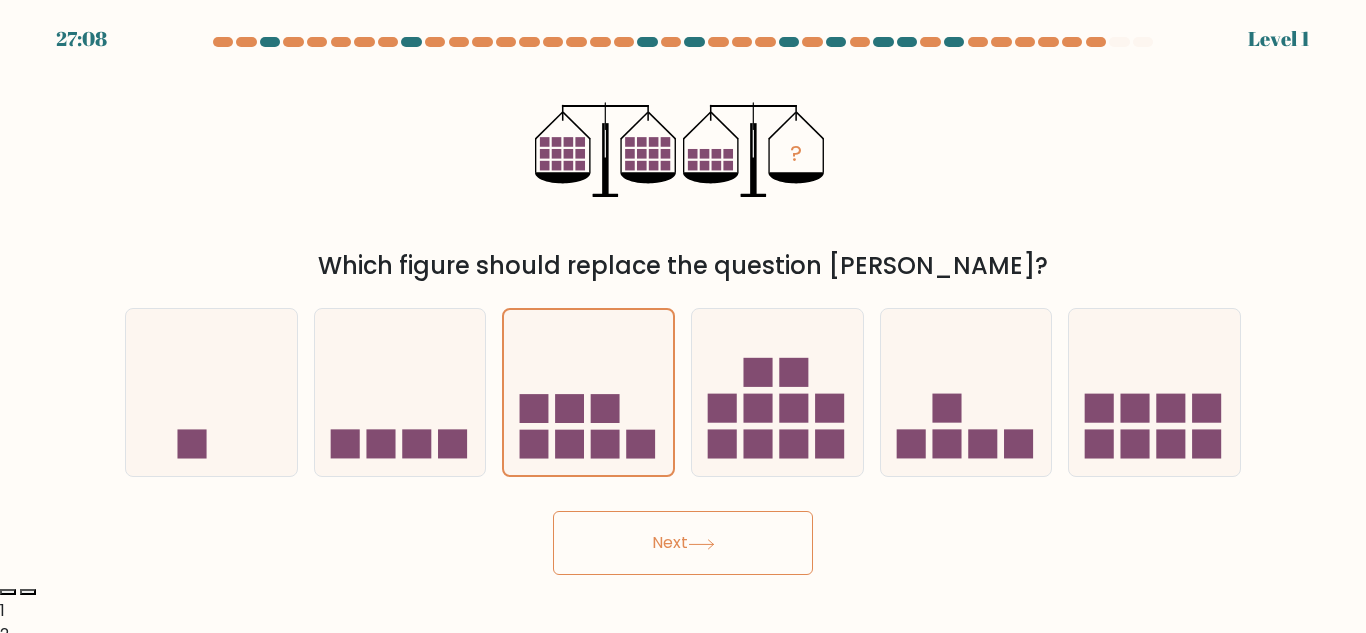 click on "Next" at bounding box center [683, 543] 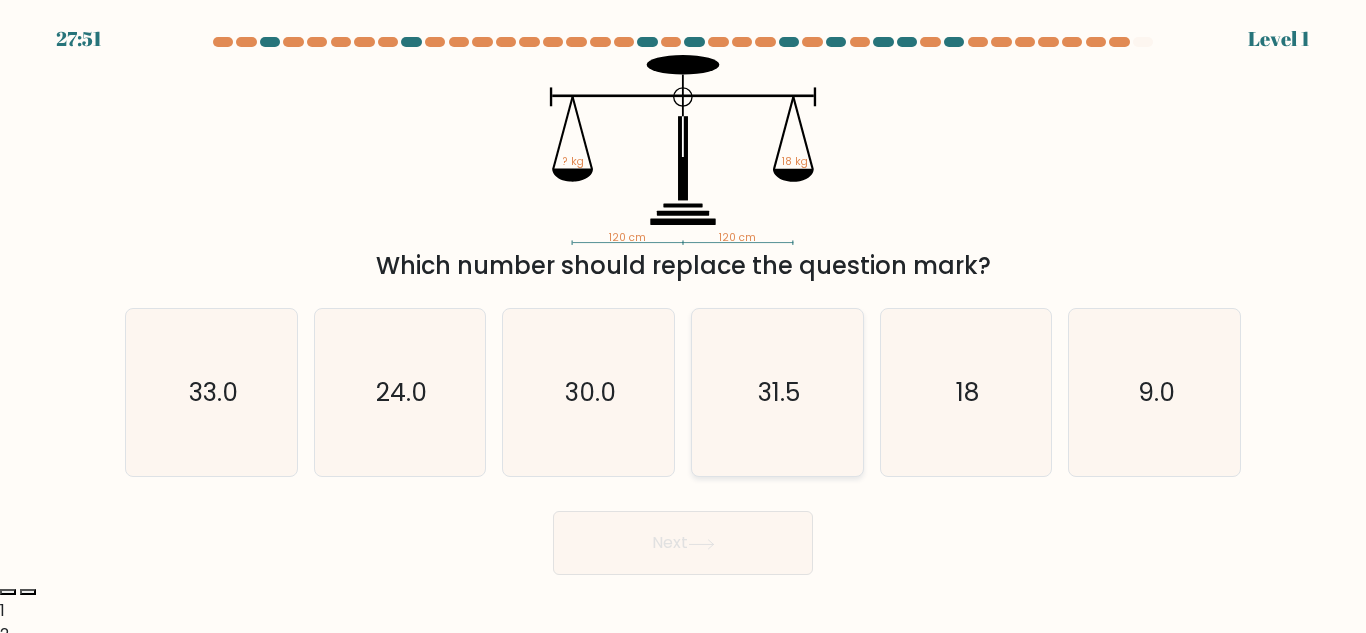 click on "31.5" 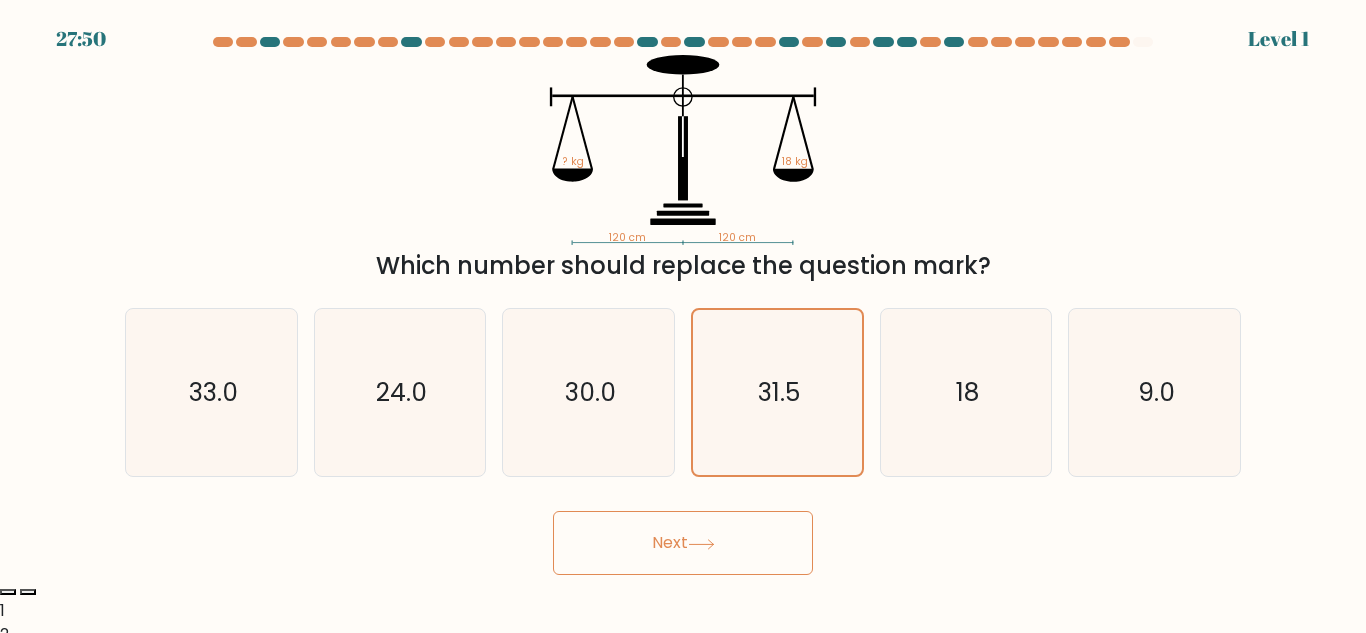 click on "Next" at bounding box center (683, 543) 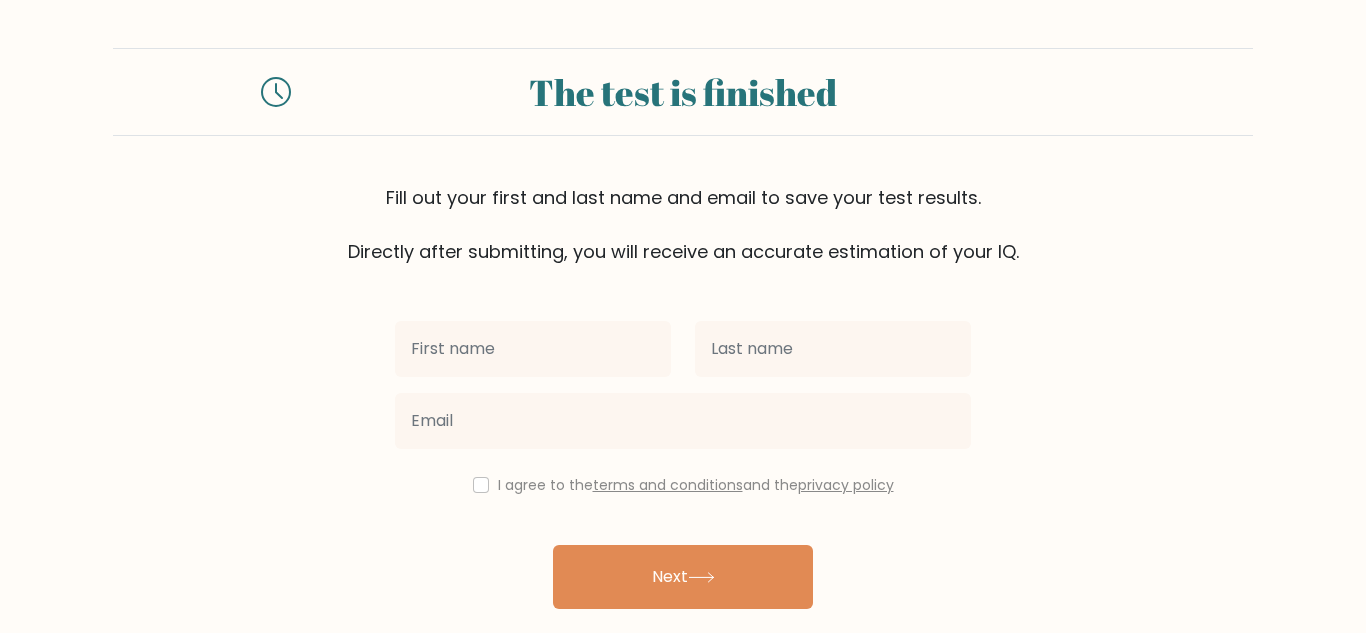 scroll, scrollTop: 0, scrollLeft: 0, axis: both 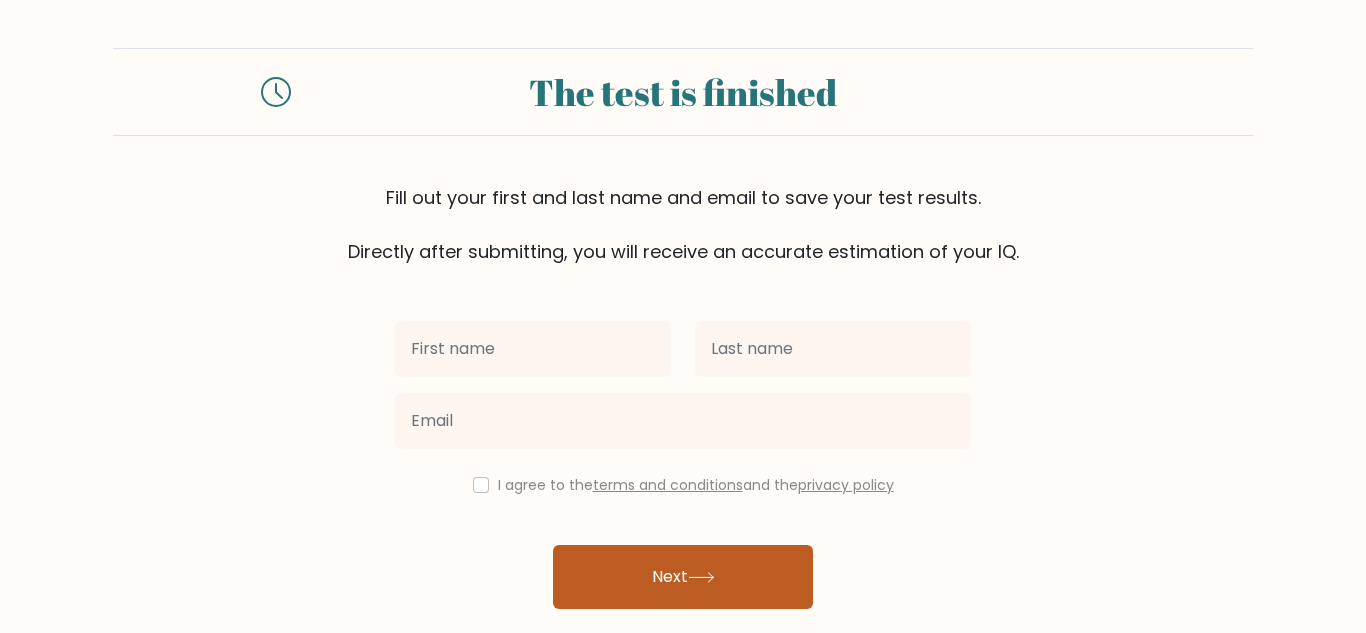 click on "Next" at bounding box center [683, 577] 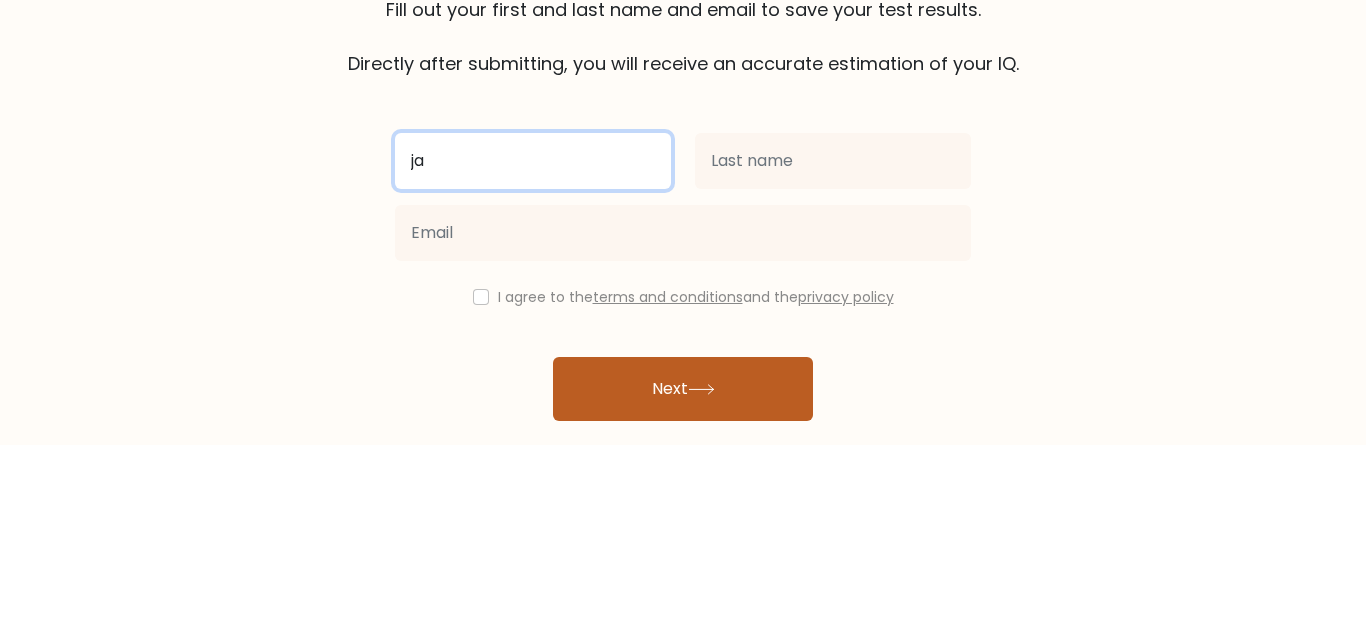 type on "j" 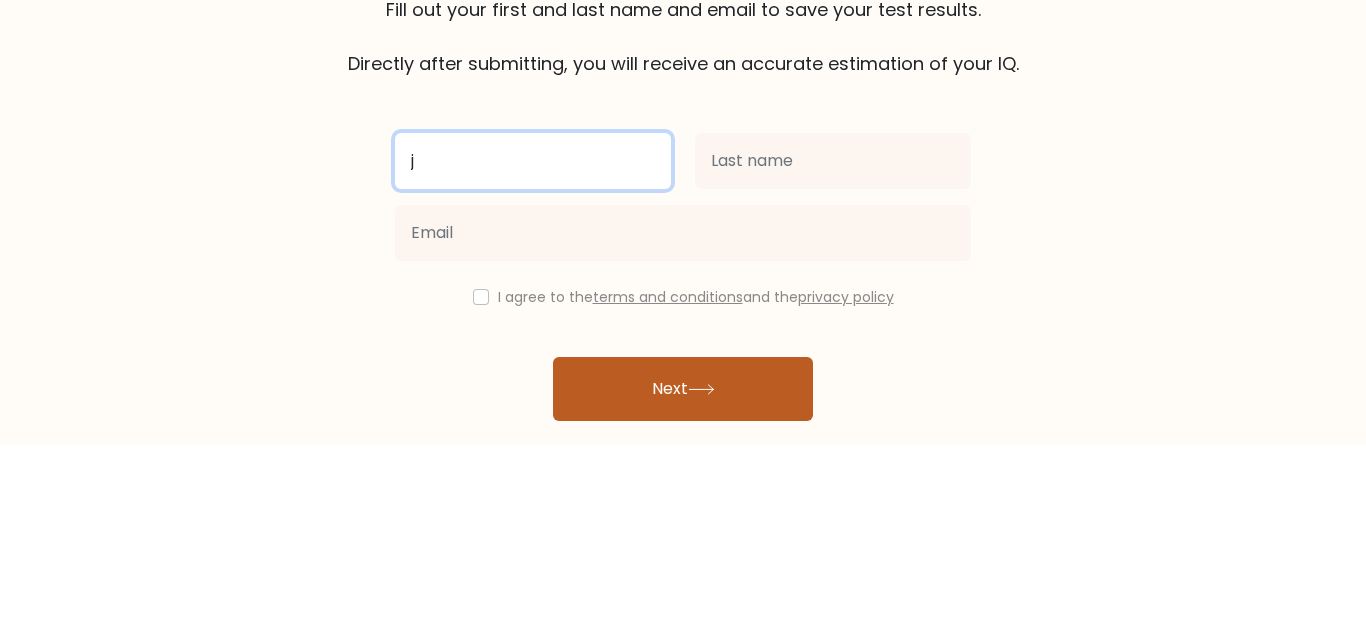 type 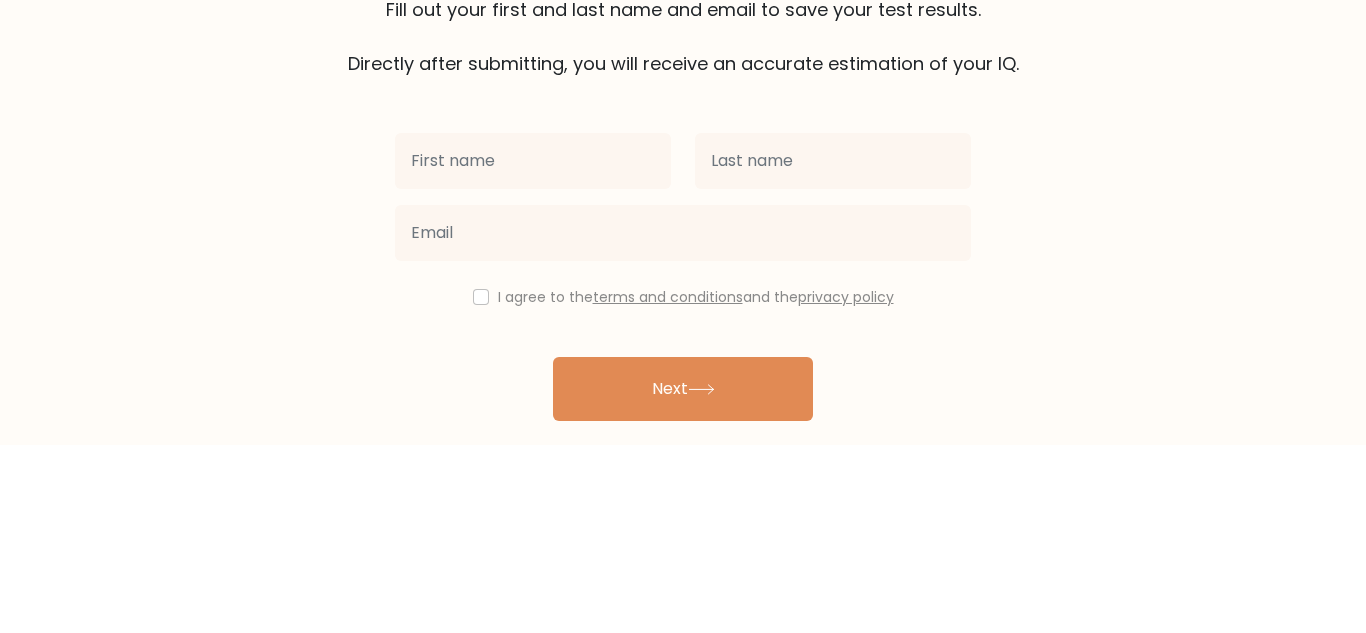 click on "The test is finished
Fill out your first and last name and email to save your test results.
Directly after submitting, you will receive an accurate estimation of your IQ.
I agree to the" at bounding box center (683, 351) 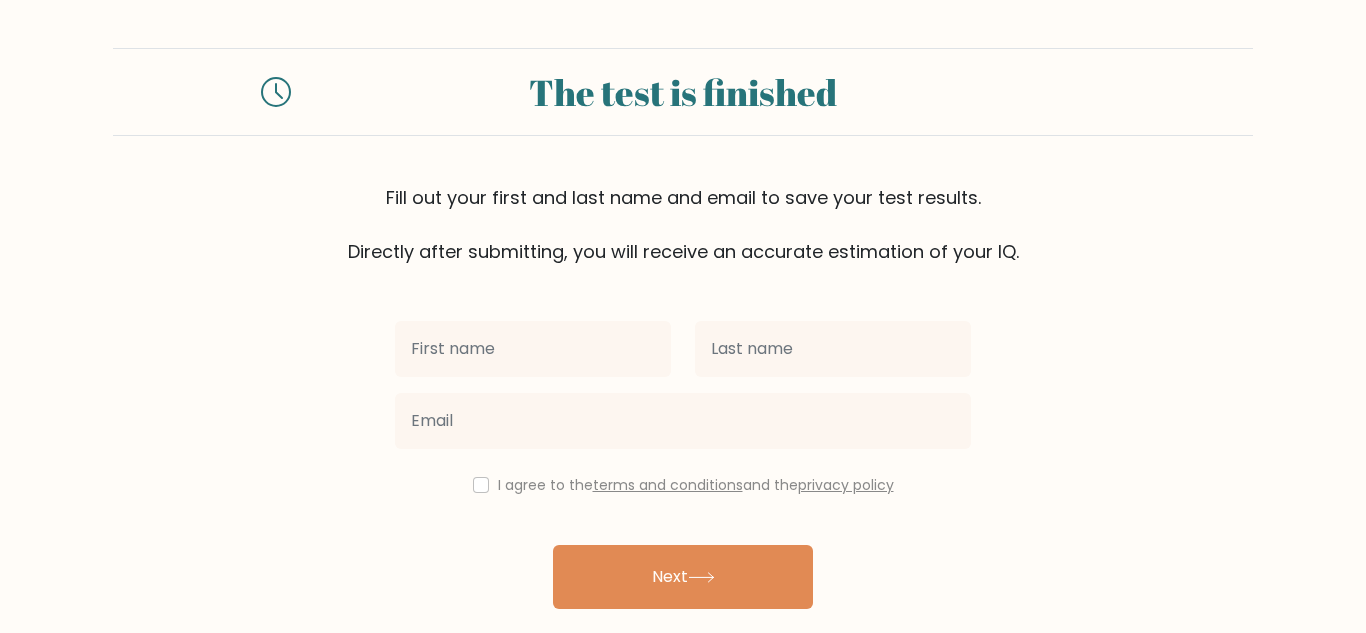 click on "I agree to the  terms and conditions  and the  privacy policy" at bounding box center (696, 485) 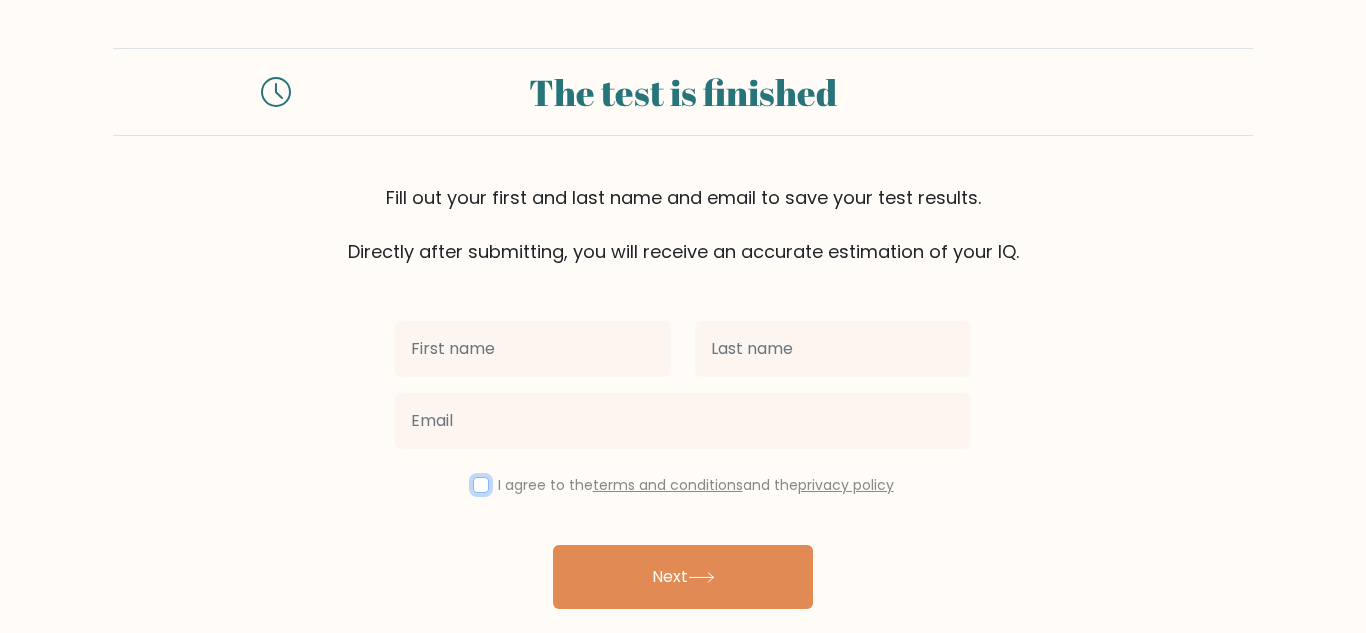 click at bounding box center [481, 485] 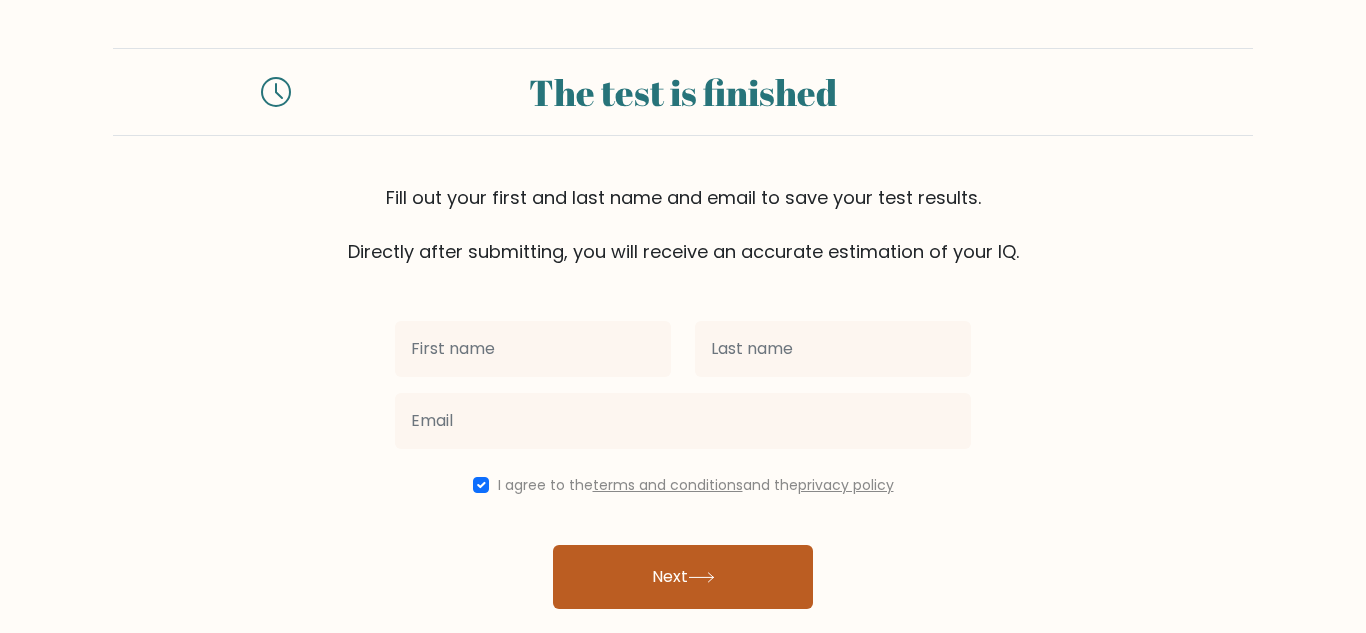 click on "Next" at bounding box center [683, 577] 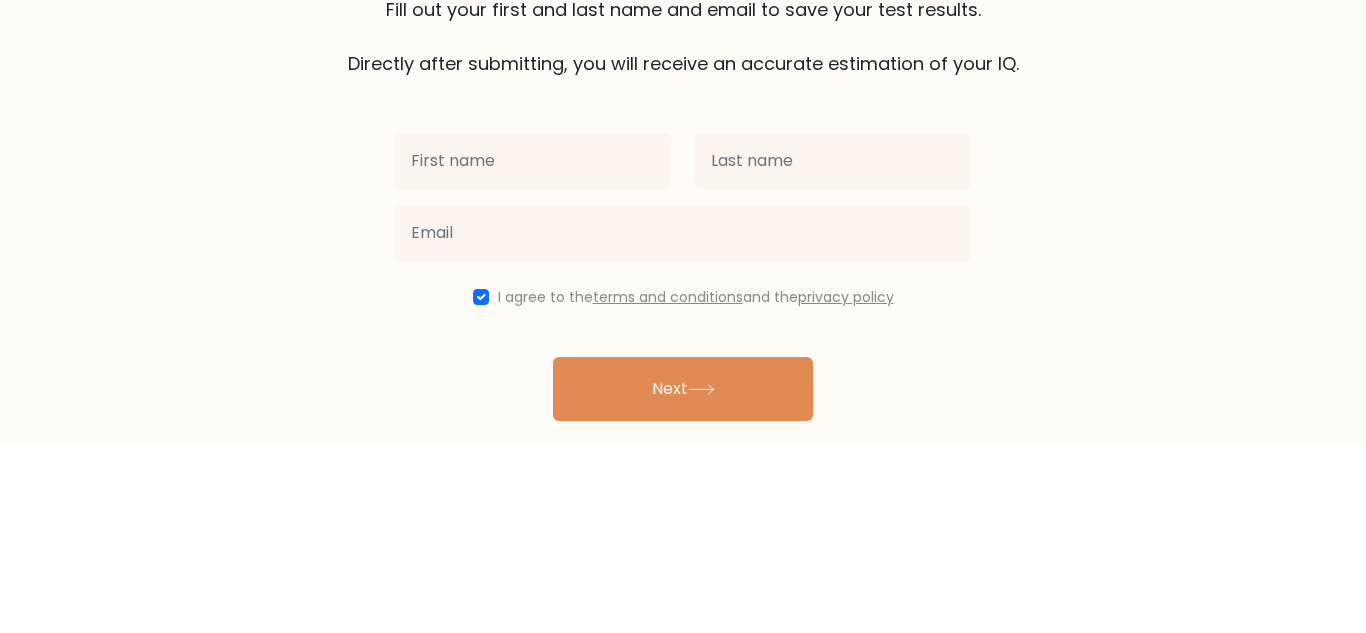 click on "The test is finished
Fill out your first and last name and email to save your test results.
Directly after submitting, you will receive an accurate estimation of your IQ.
I agree to the" at bounding box center (683, 351) 